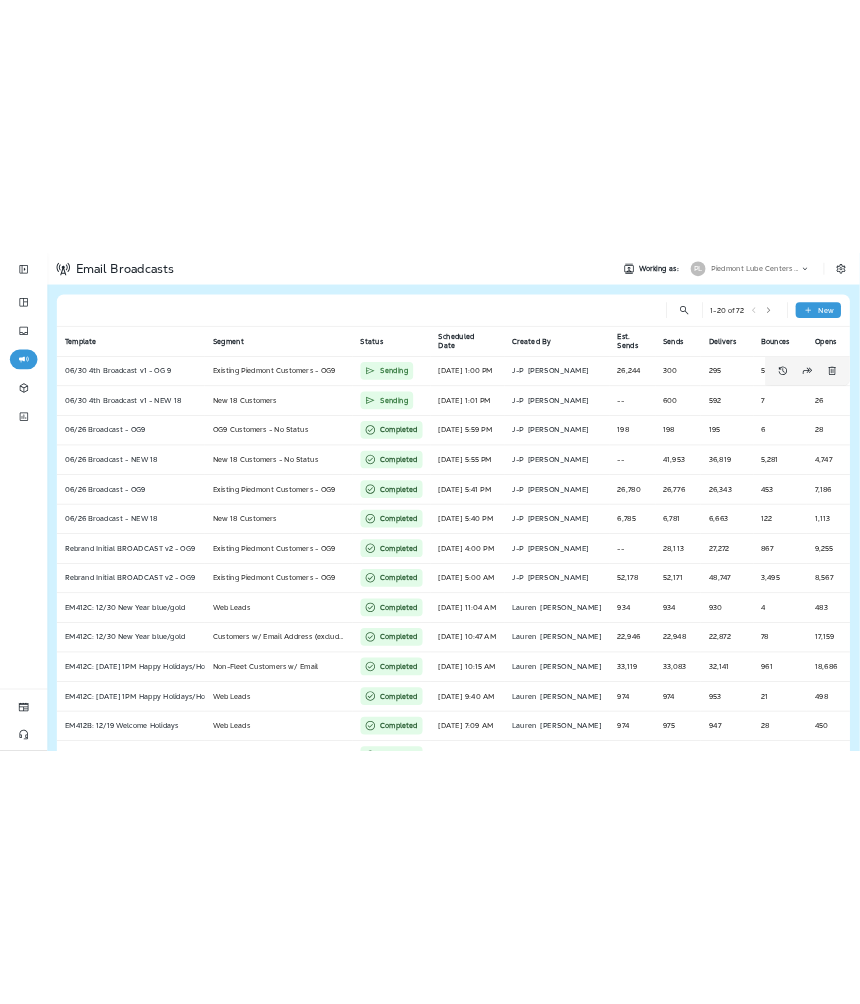 scroll, scrollTop: 0, scrollLeft: 0, axis: both 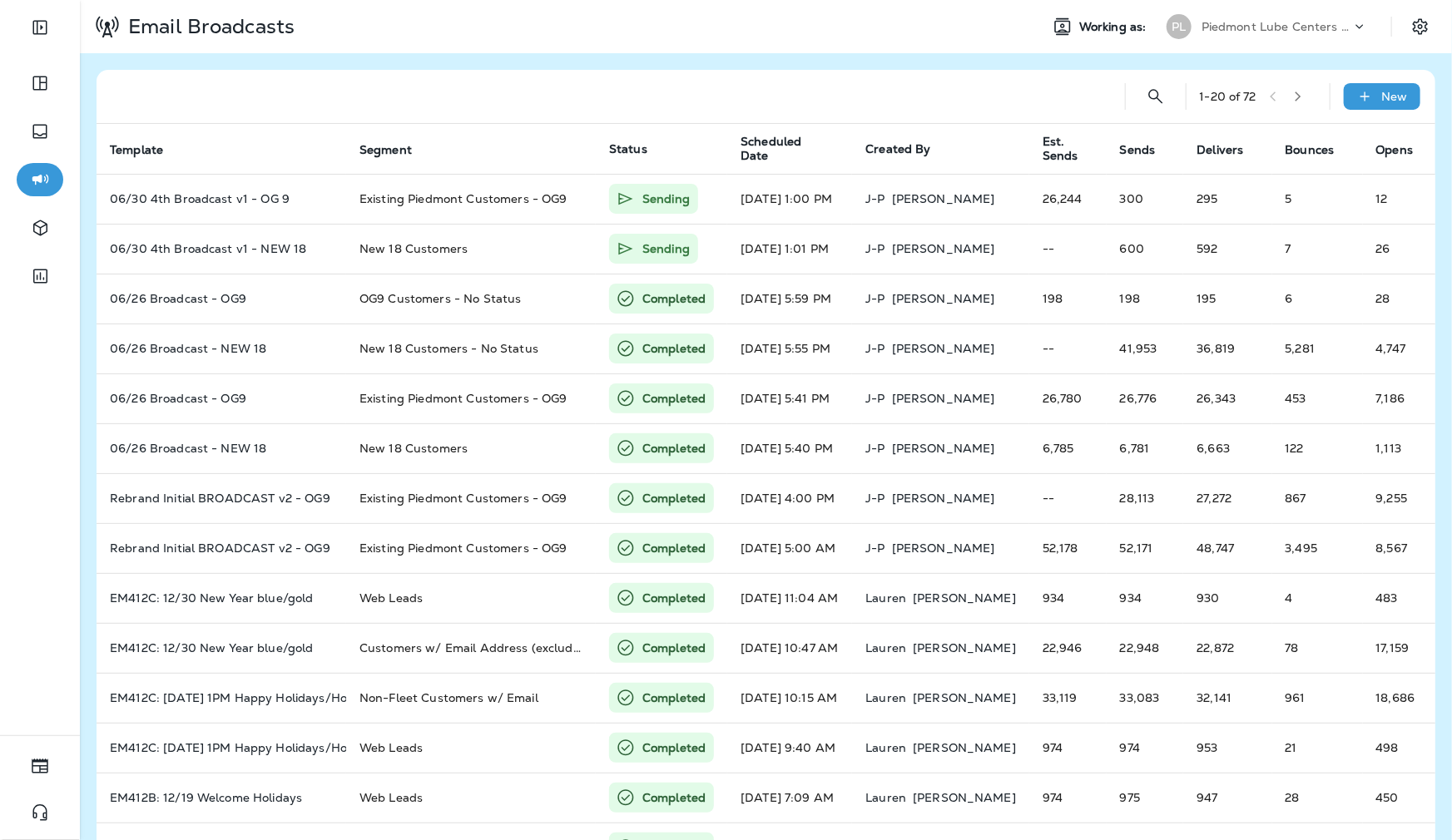 click on "Piedmont Lube Centers LLC" at bounding box center [1276, 27] 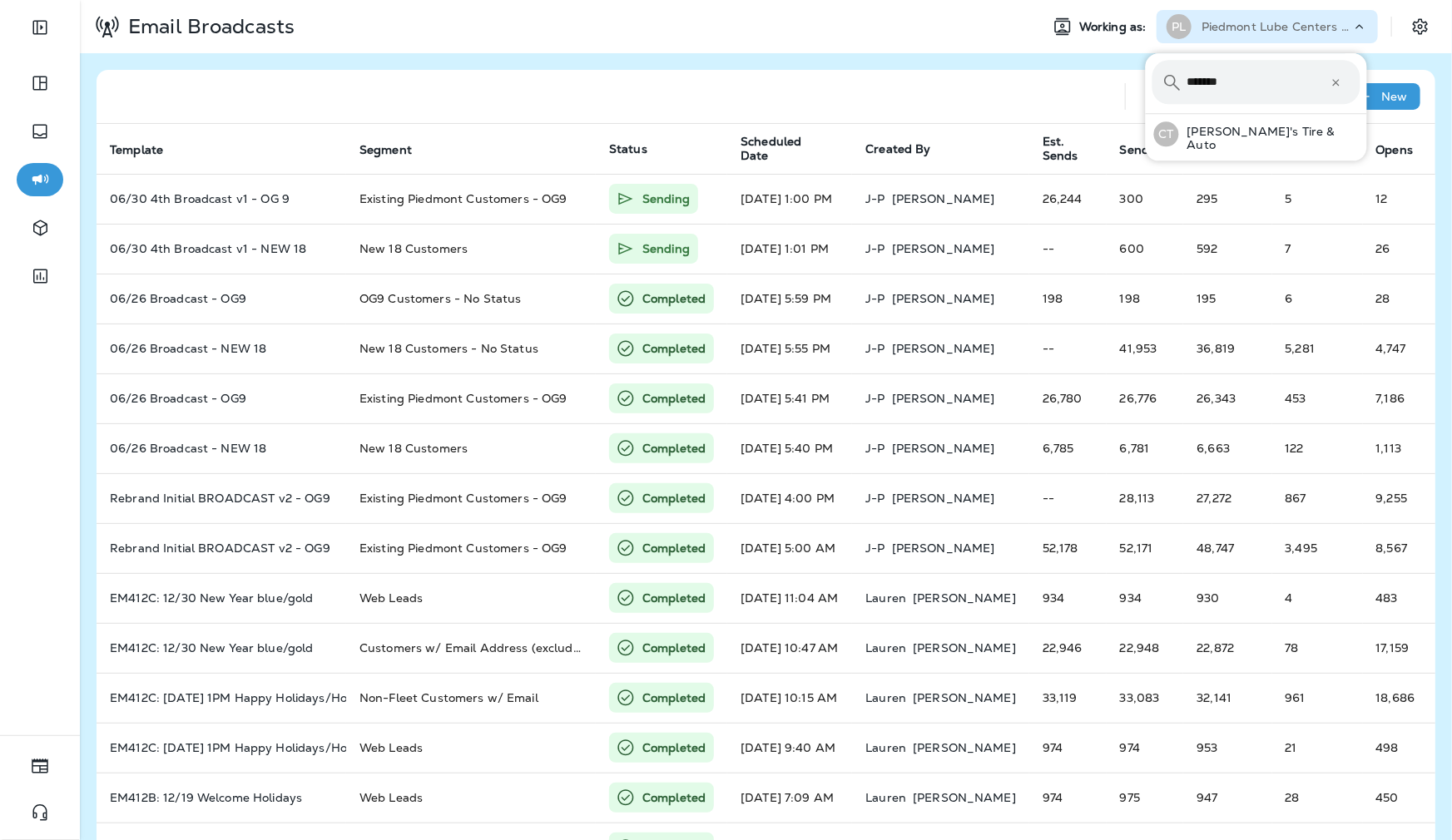 type on "*******" 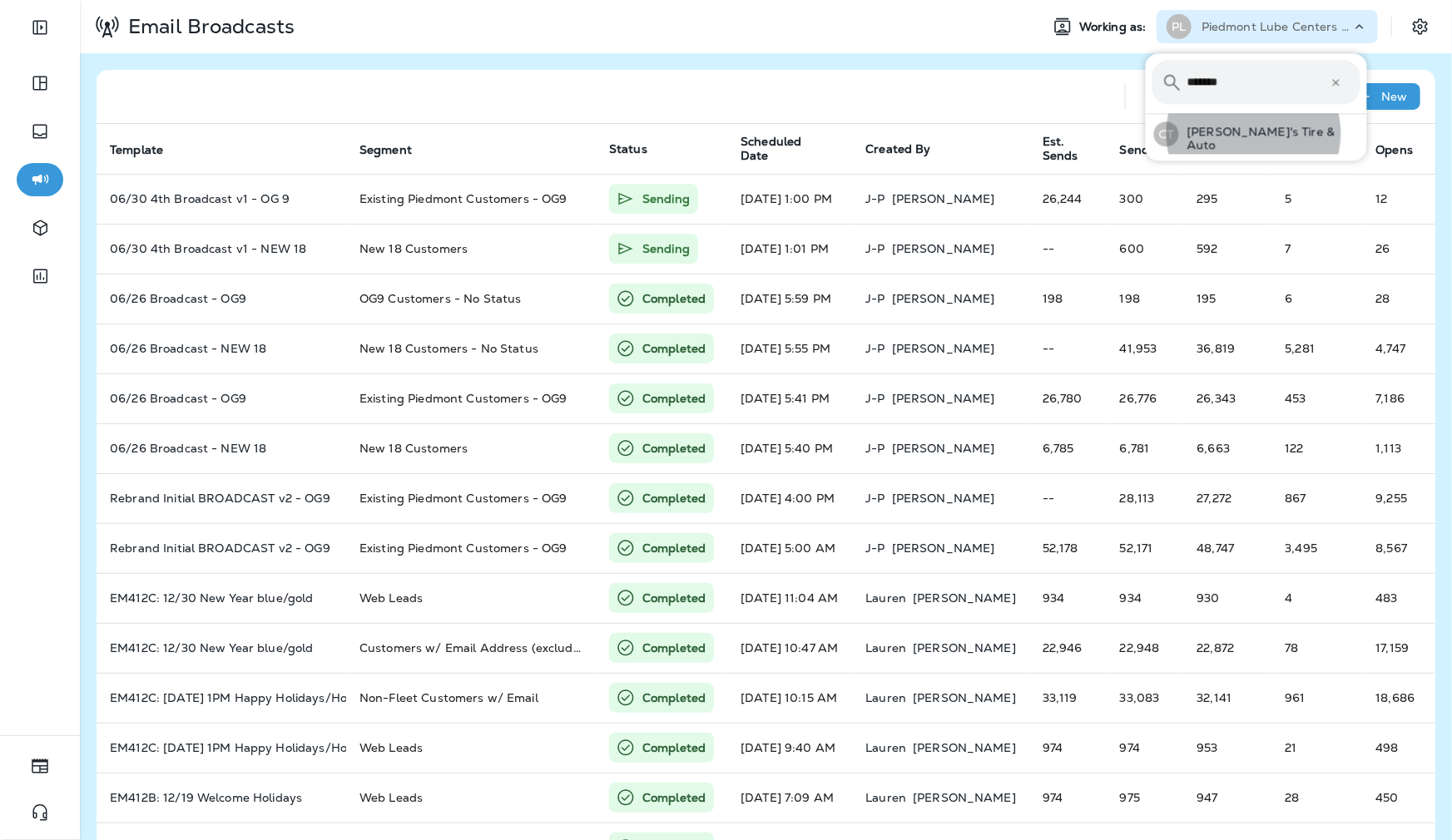 type 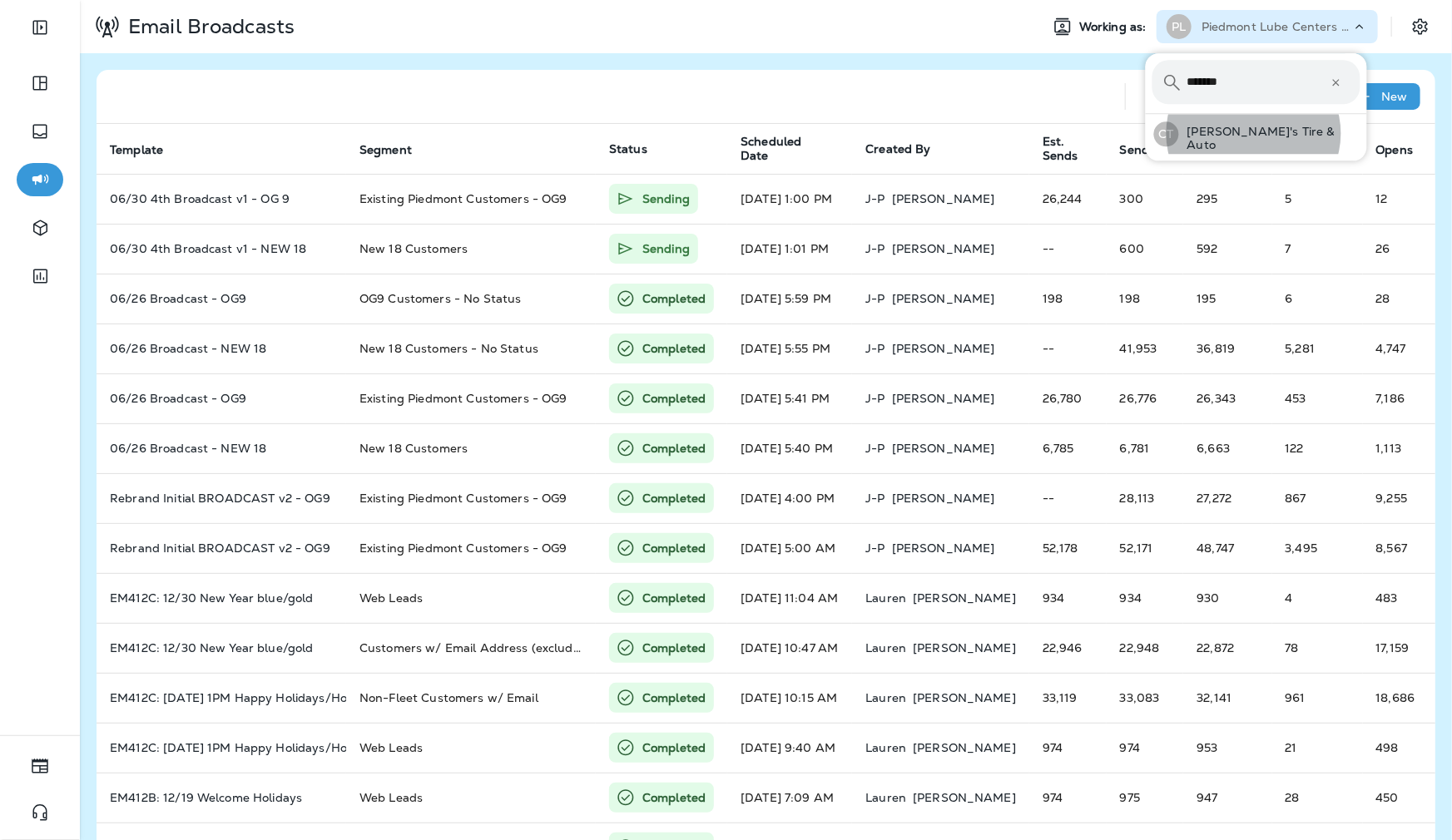 click on "CT [PERSON_NAME]'s Tire & Auto" at bounding box center [1256, 134] 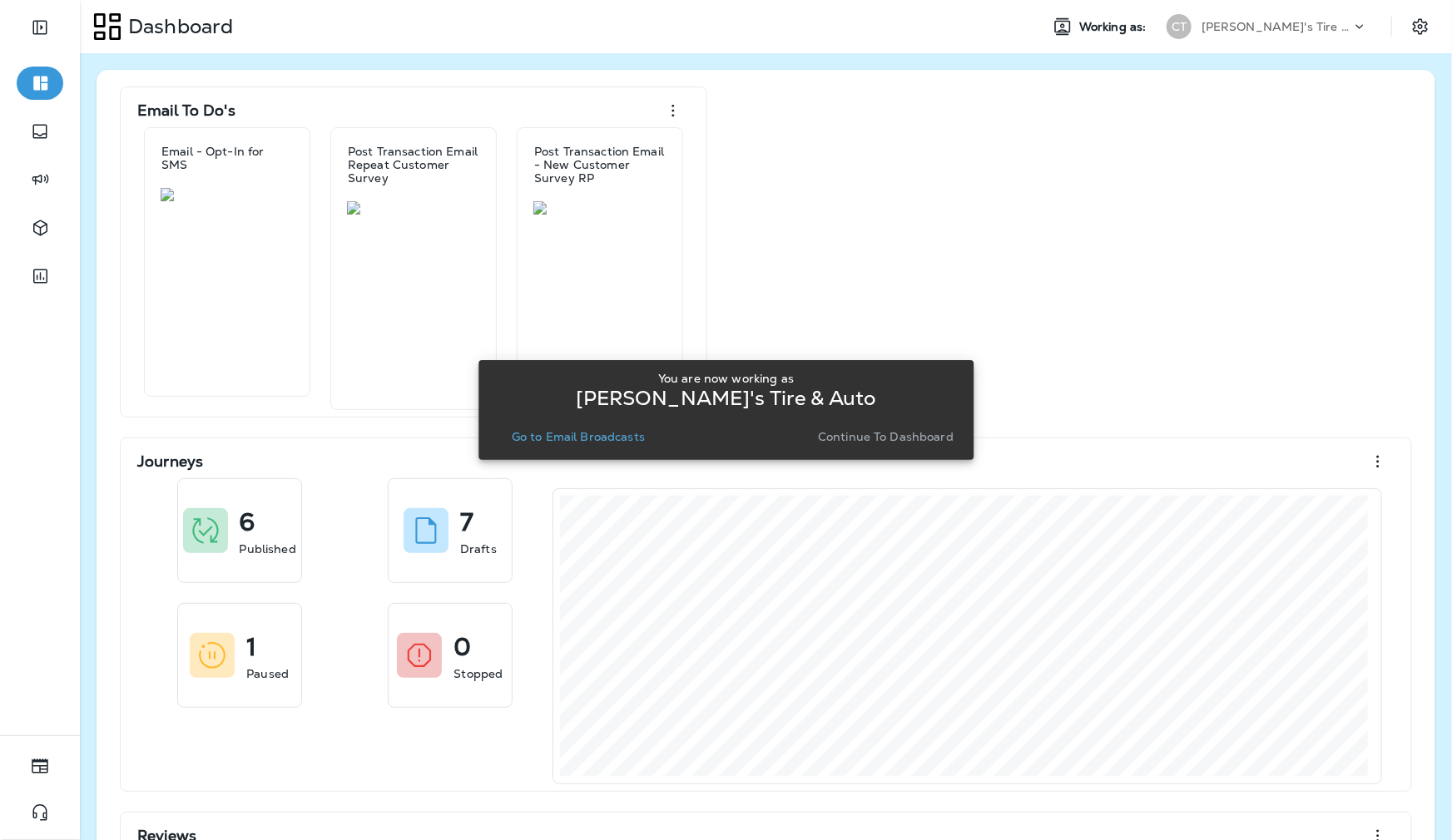 click on "Continue to Dashboard" at bounding box center [885, 437] 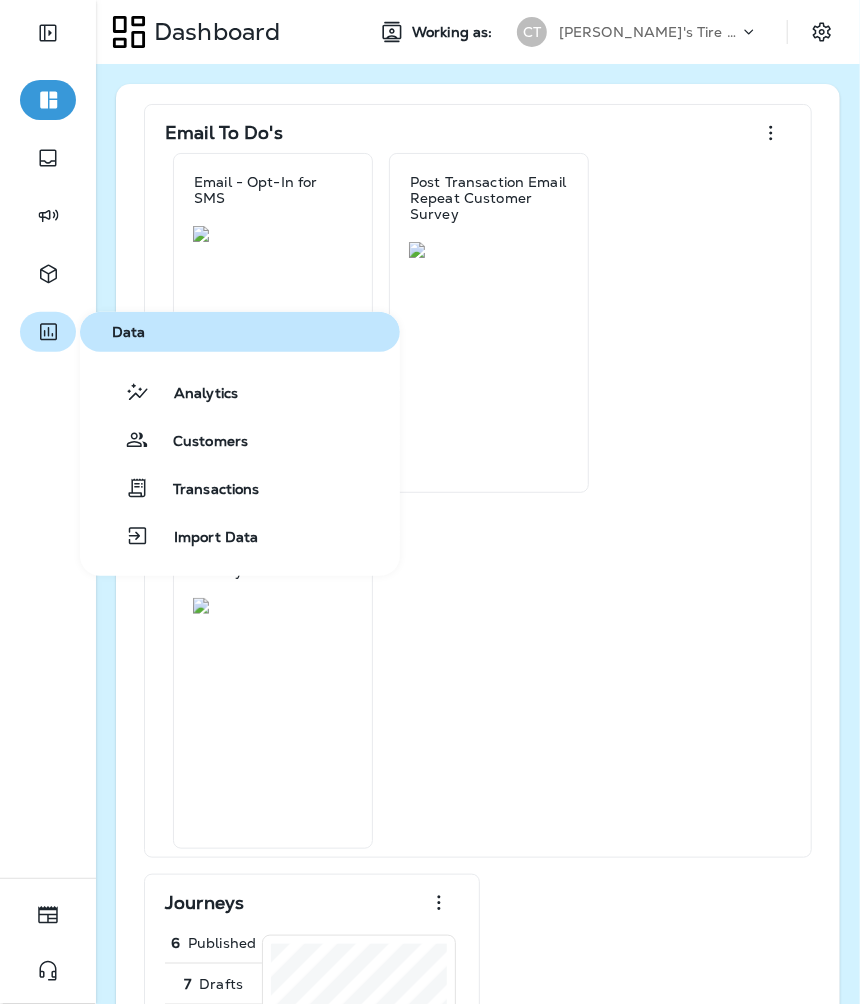 click 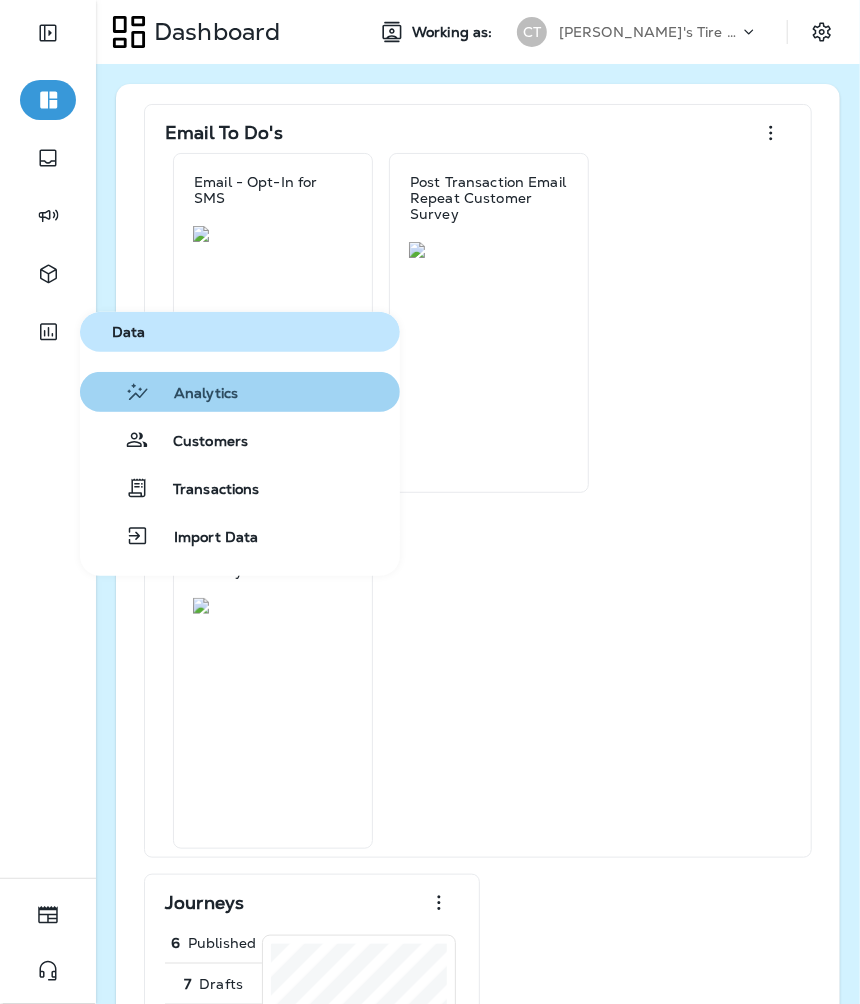 click on "Analytics" at bounding box center [194, 394] 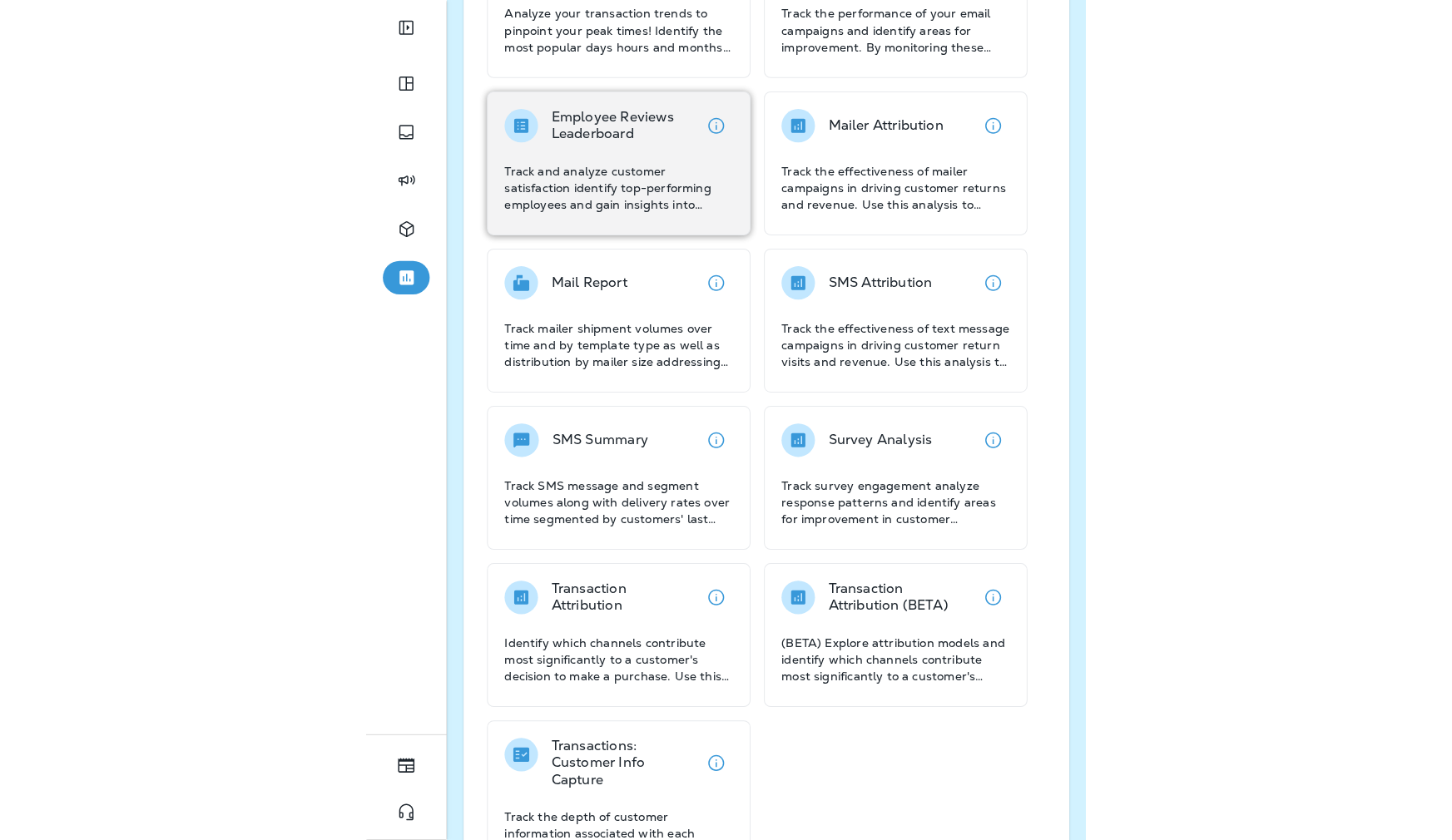scroll, scrollTop: 353, scrollLeft: 0, axis: vertical 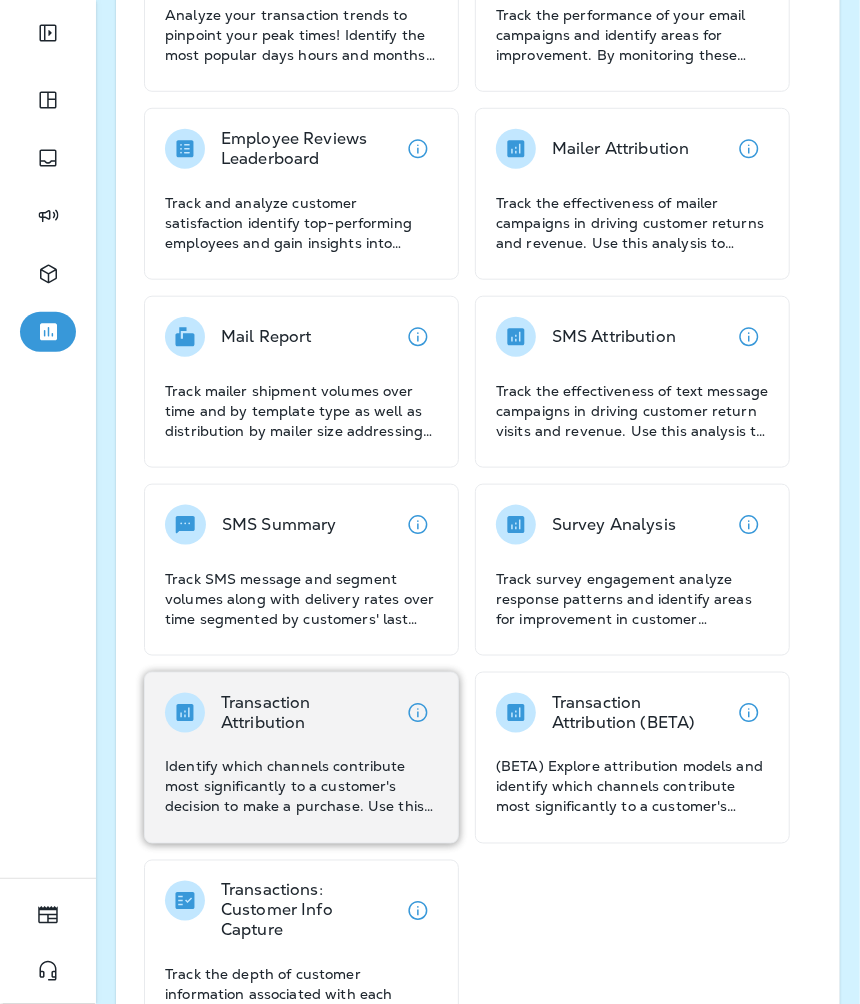click on "Identify which channels contribute most significantly to a customer's decision to make a purchase. Use this analysis to allocate resources effectively and optimize your marketing mix for better ROI." at bounding box center (301, 787) 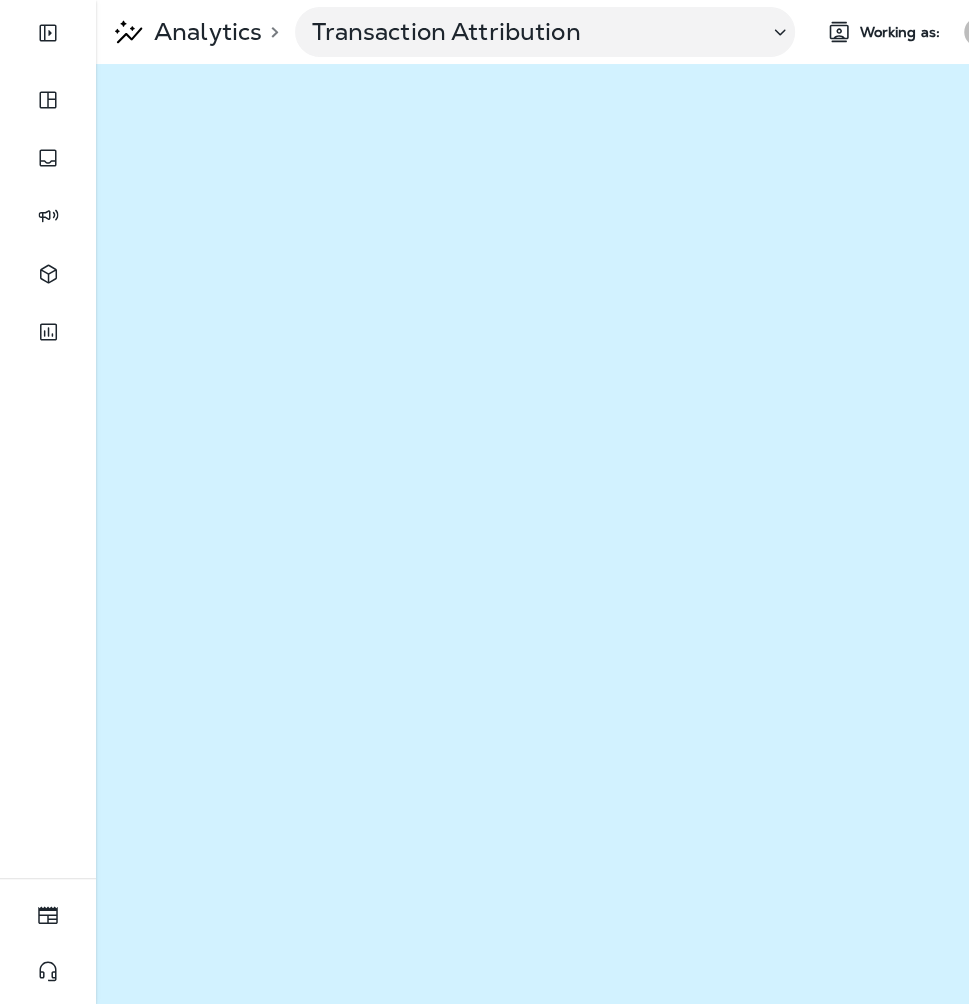 click at bounding box center [48, 633] 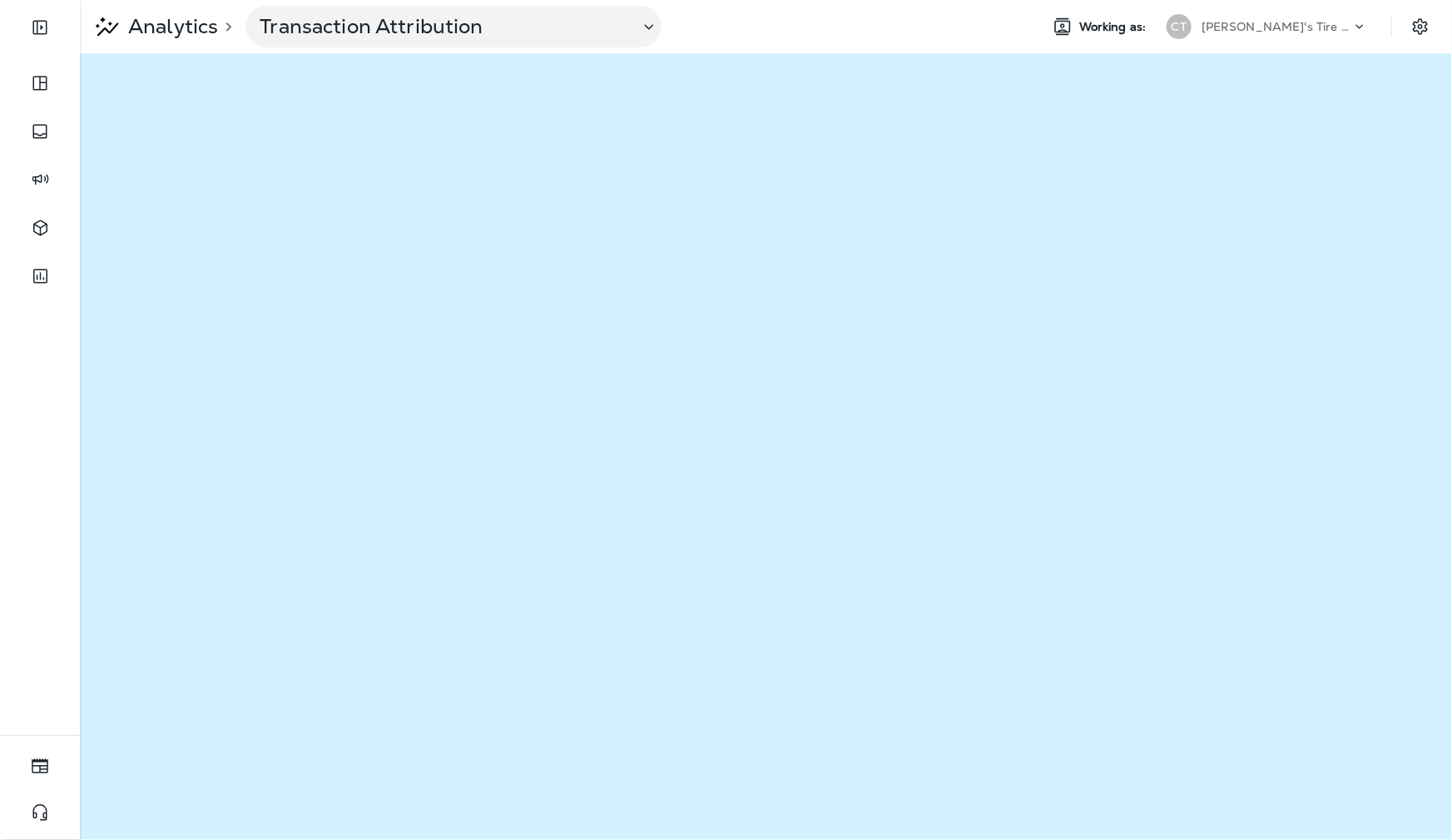click on "[PERSON_NAME]'s Tire & Auto" at bounding box center [1276, 27] 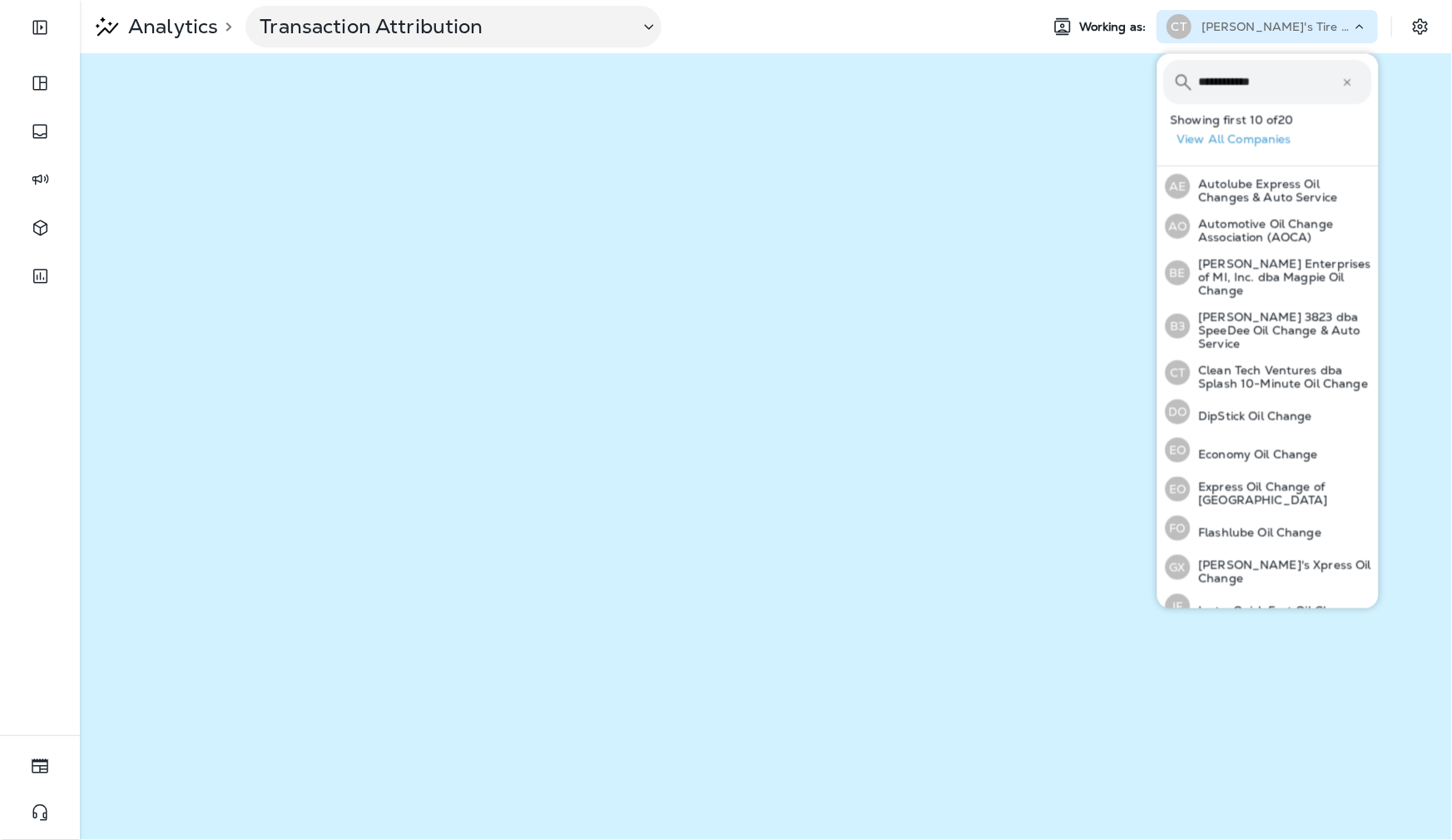 type on "**********" 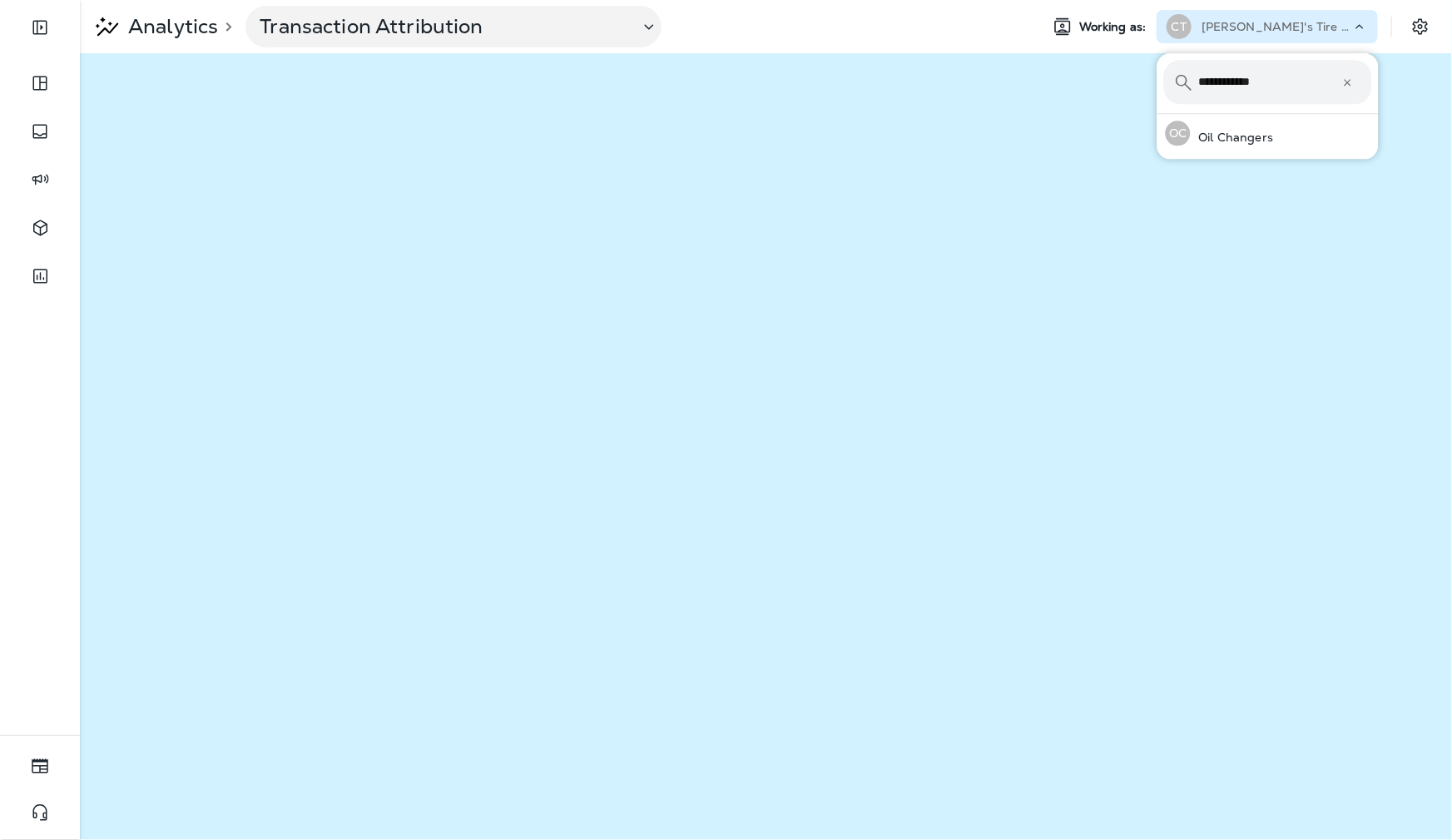 type 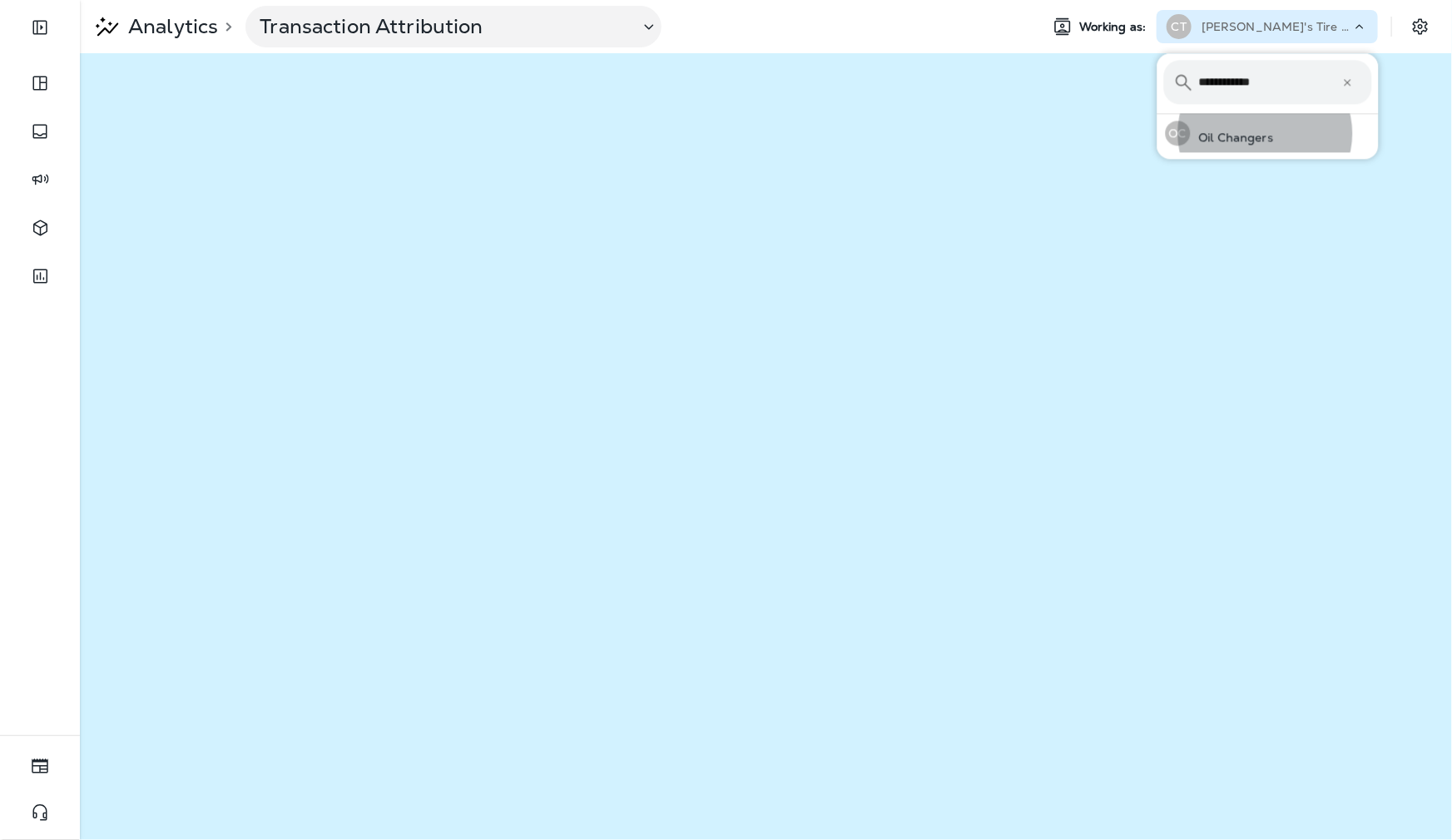 click on "OC Oil Changers" at bounding box center [1268, 133] 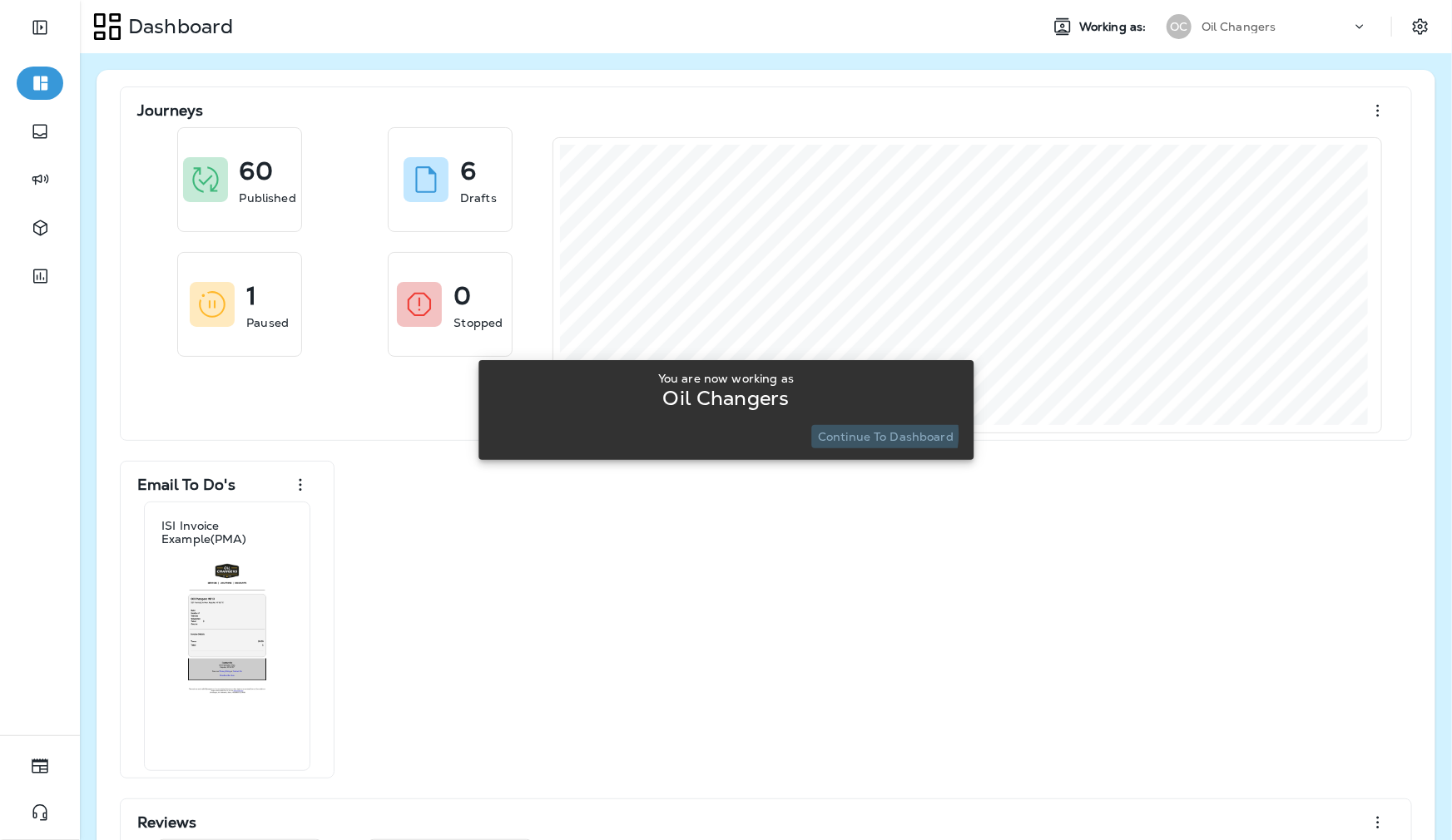 click on "Continue to Dashboard" at bounding box center (885, 437) 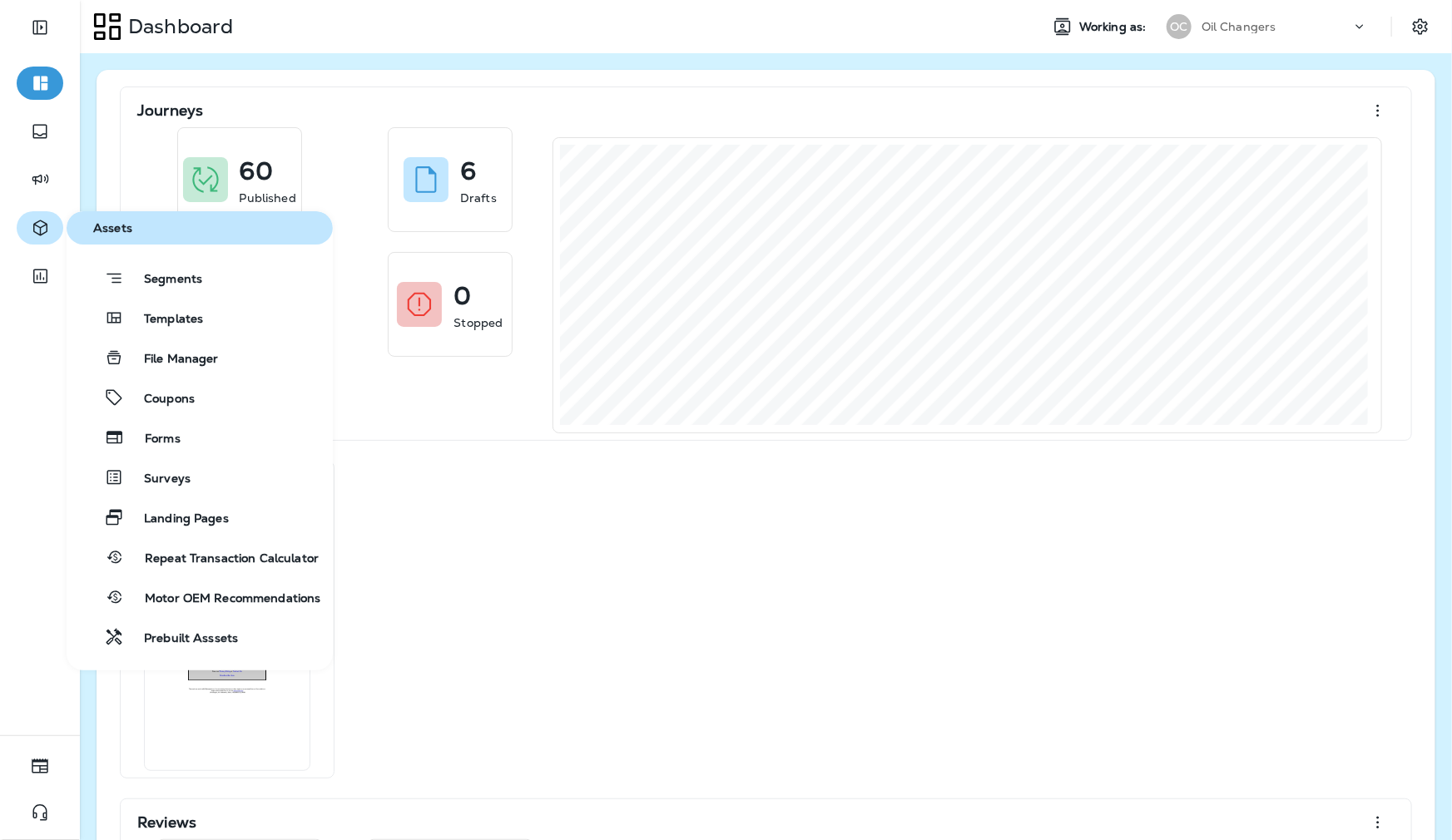click at bounding box center [40, 228] 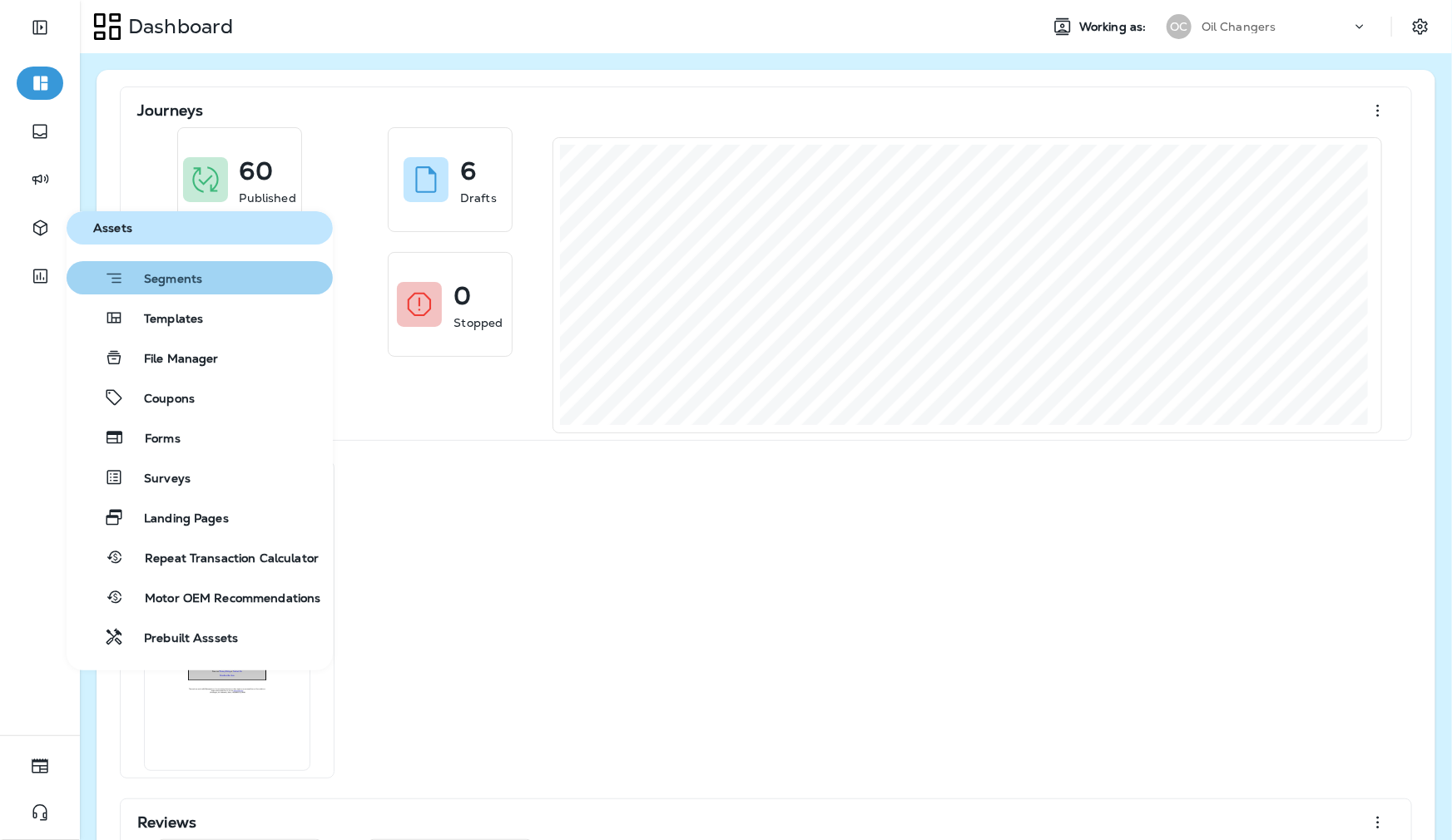 click on "Segments" at bounding box center [163, 280] 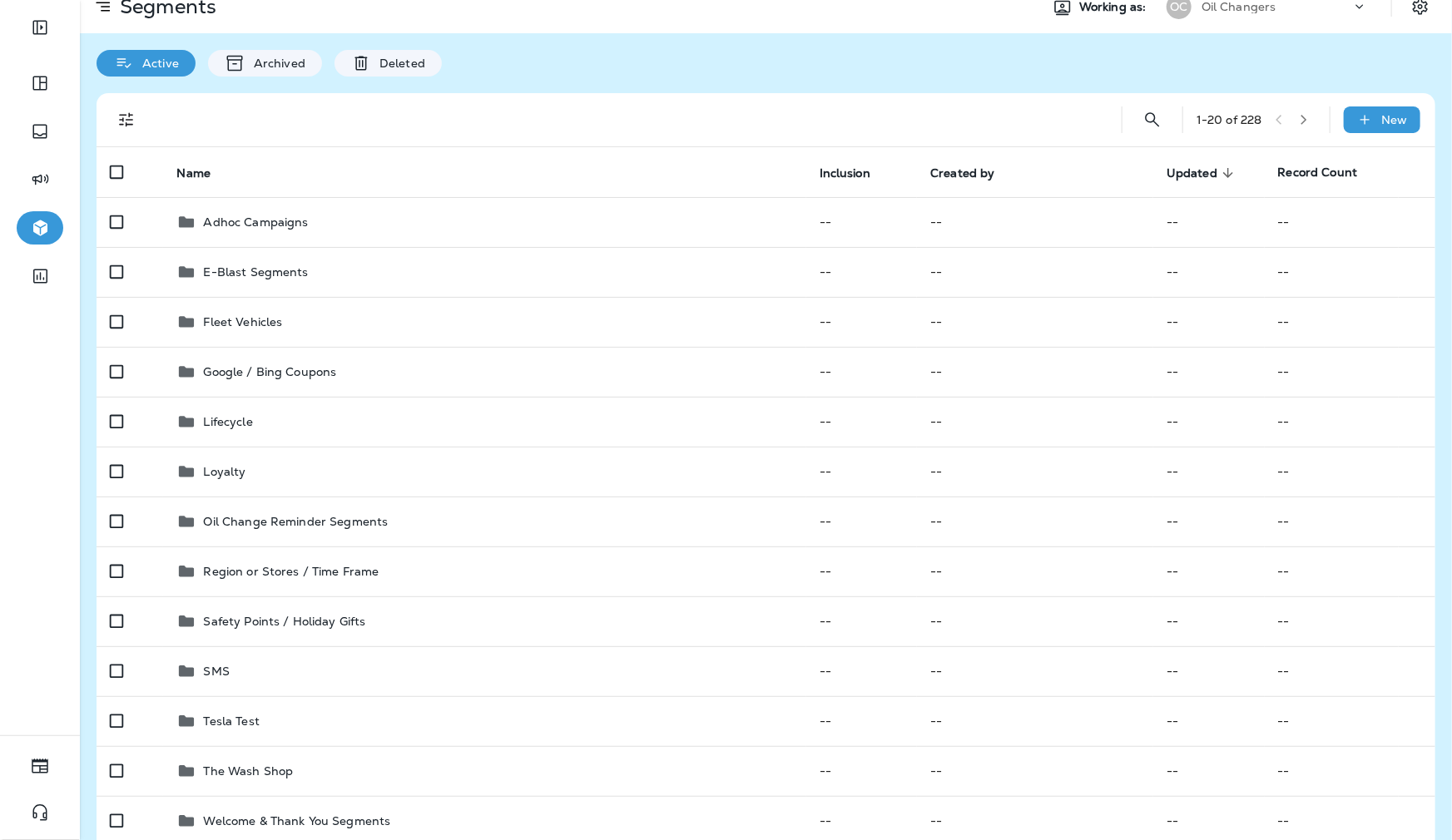 scroll, scrollTop: 0, scrollLeft: 0, axis: both 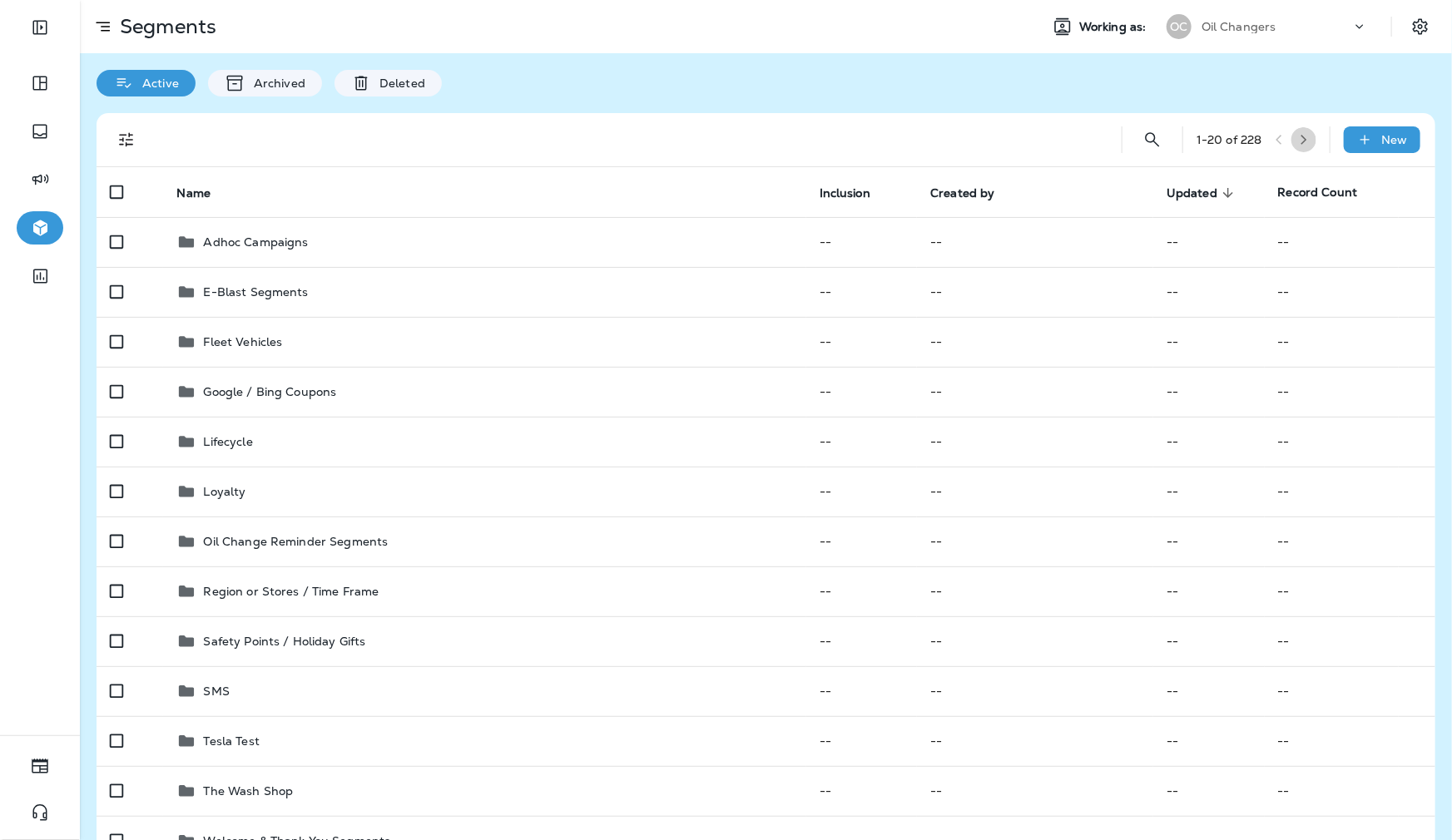 click 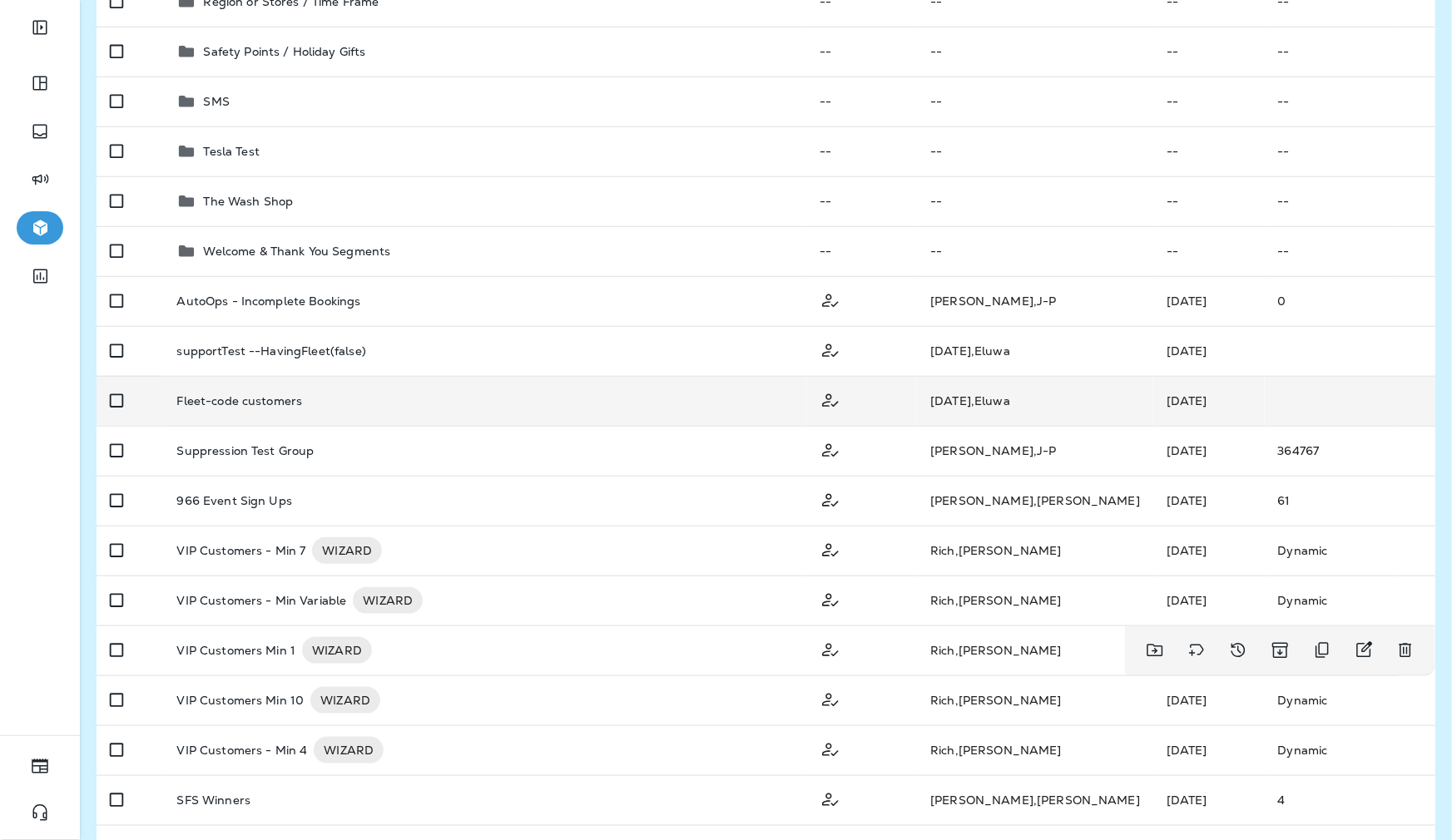 scroll, scrollTop: 665, scrollLeft: 0, axis: vertical 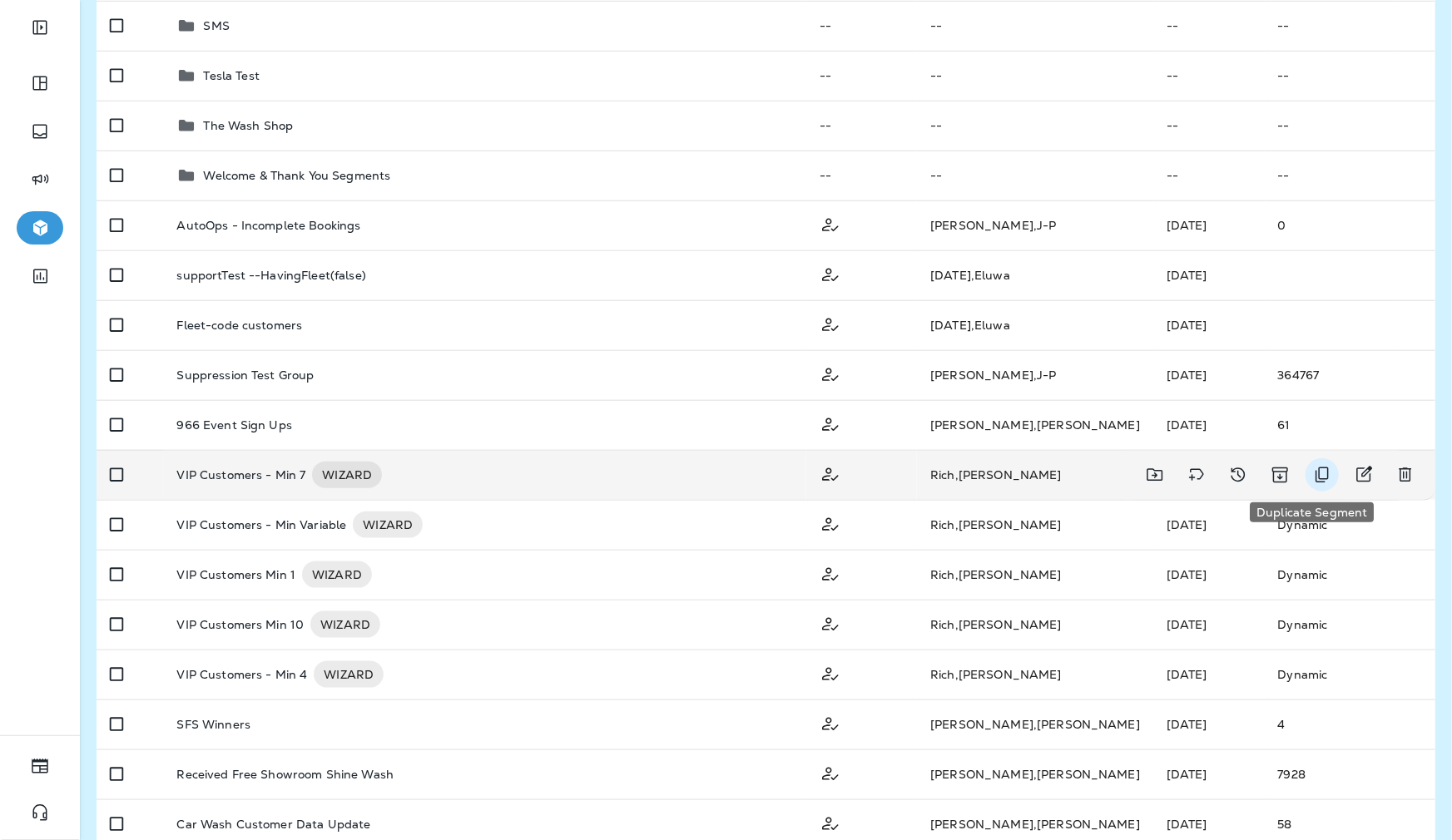 click 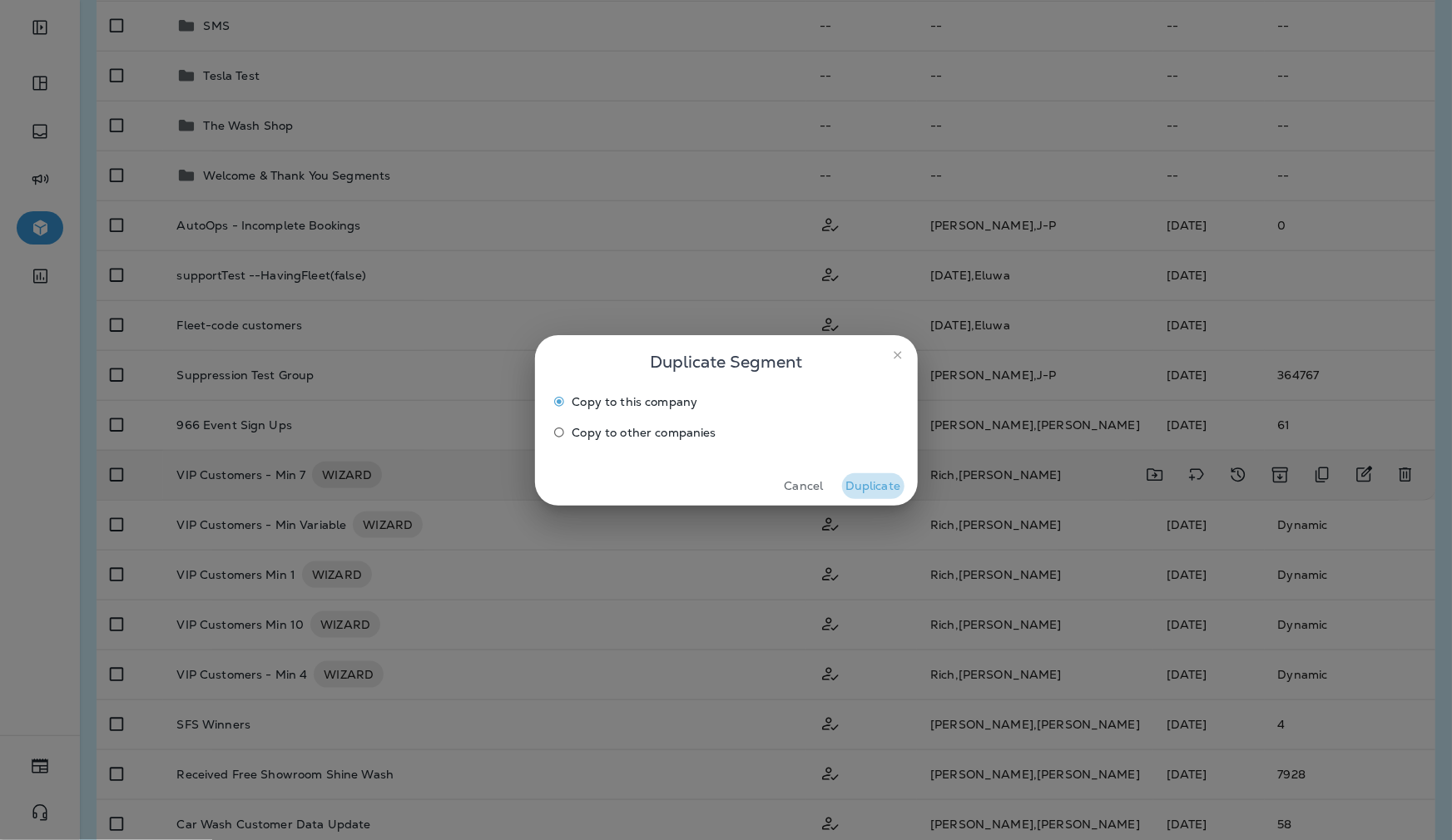 click on "Duplicate" at bounding box center [873, 486] 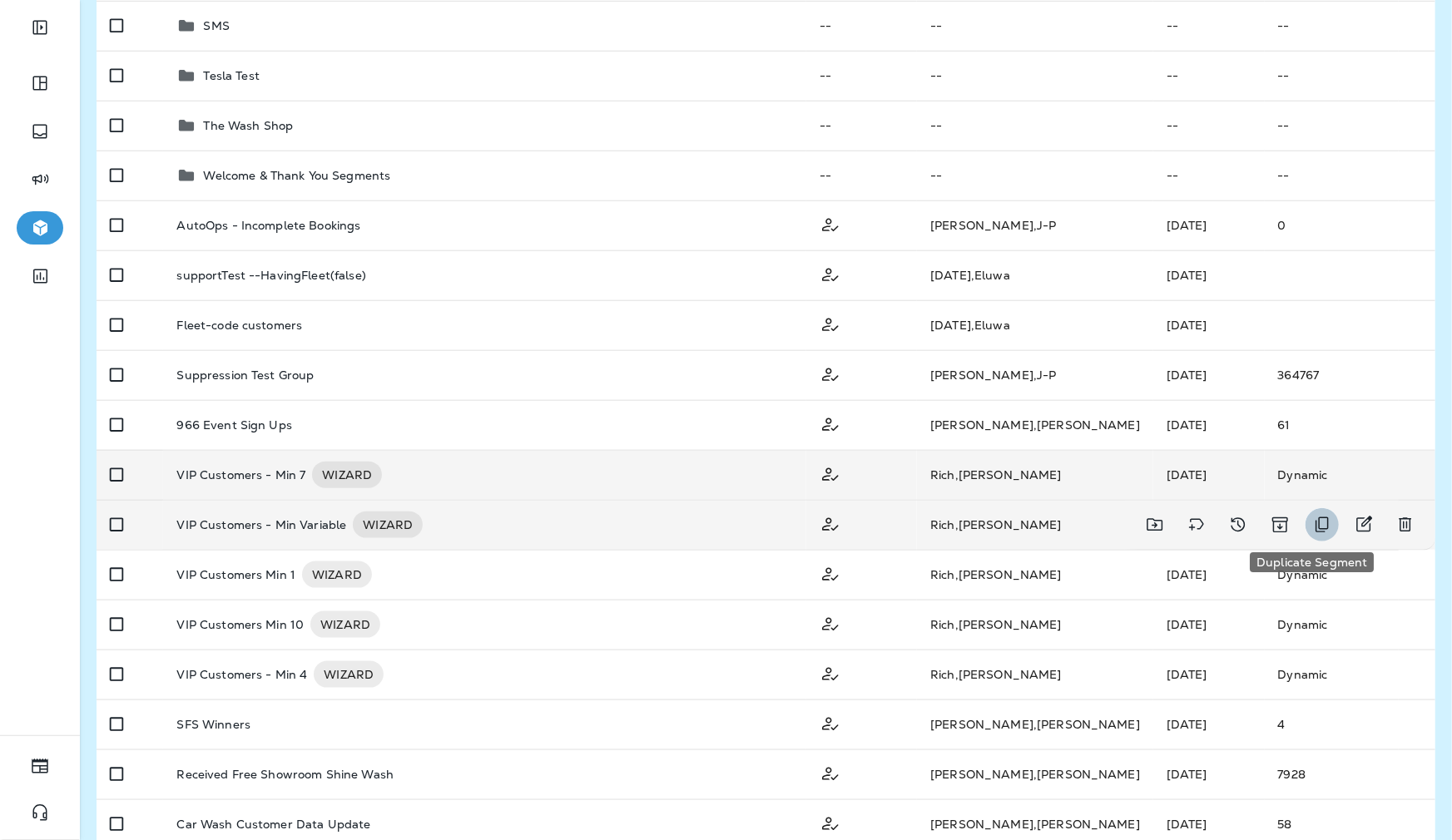 click 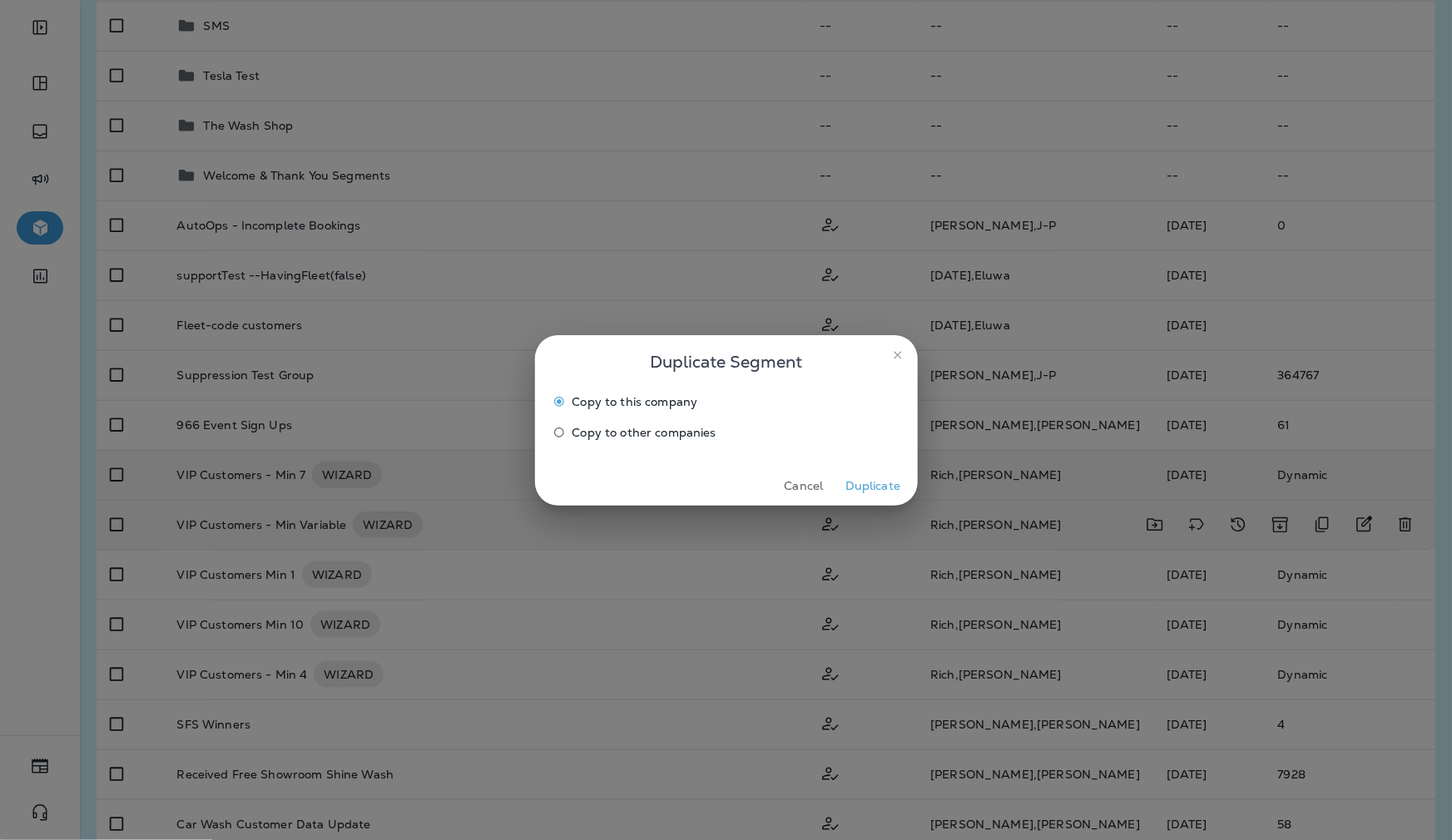 click on "Copy to other companies" at bounding box center (644, 432) 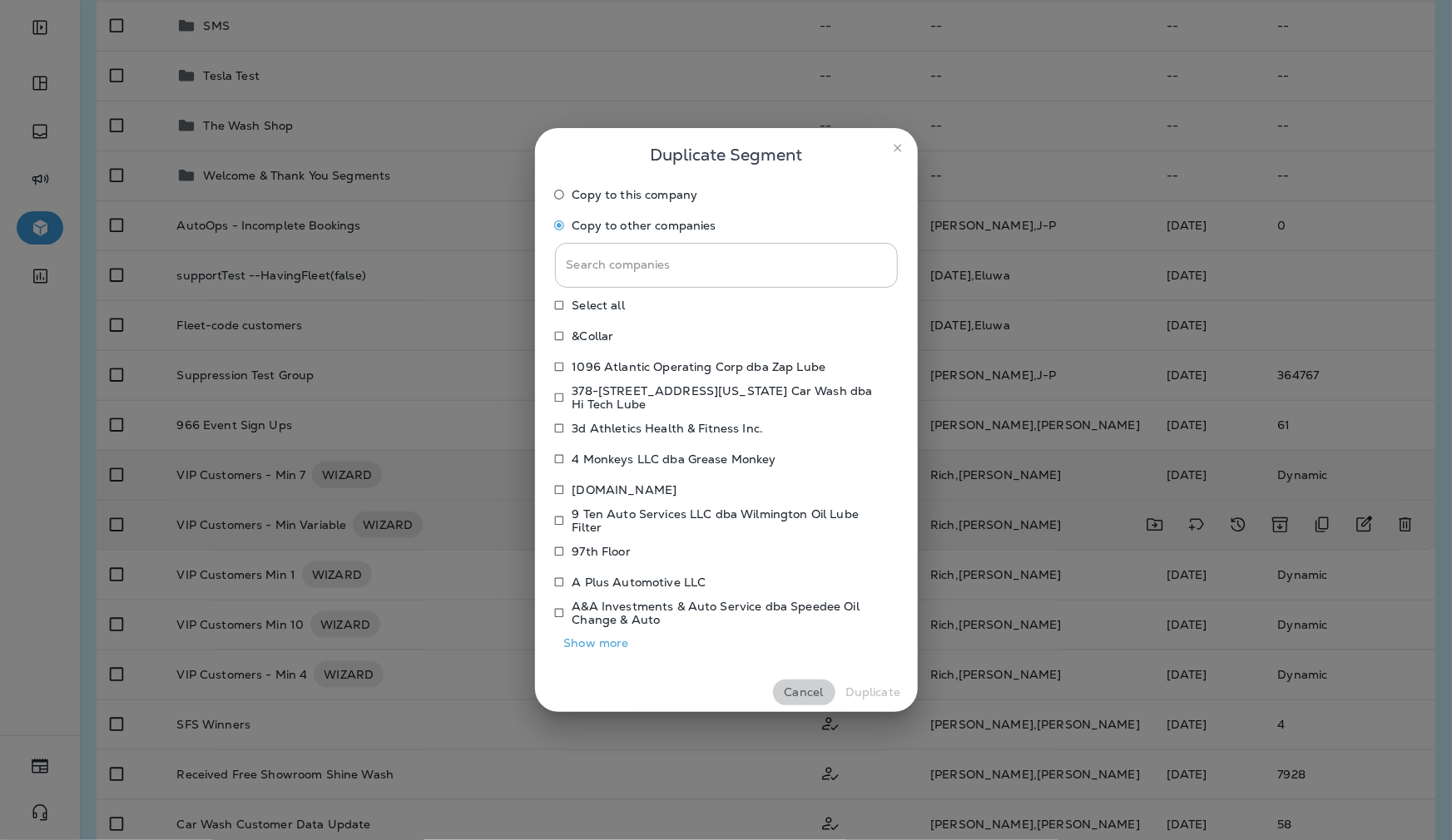 click on "Cancel" at bounding box center [804, 692] 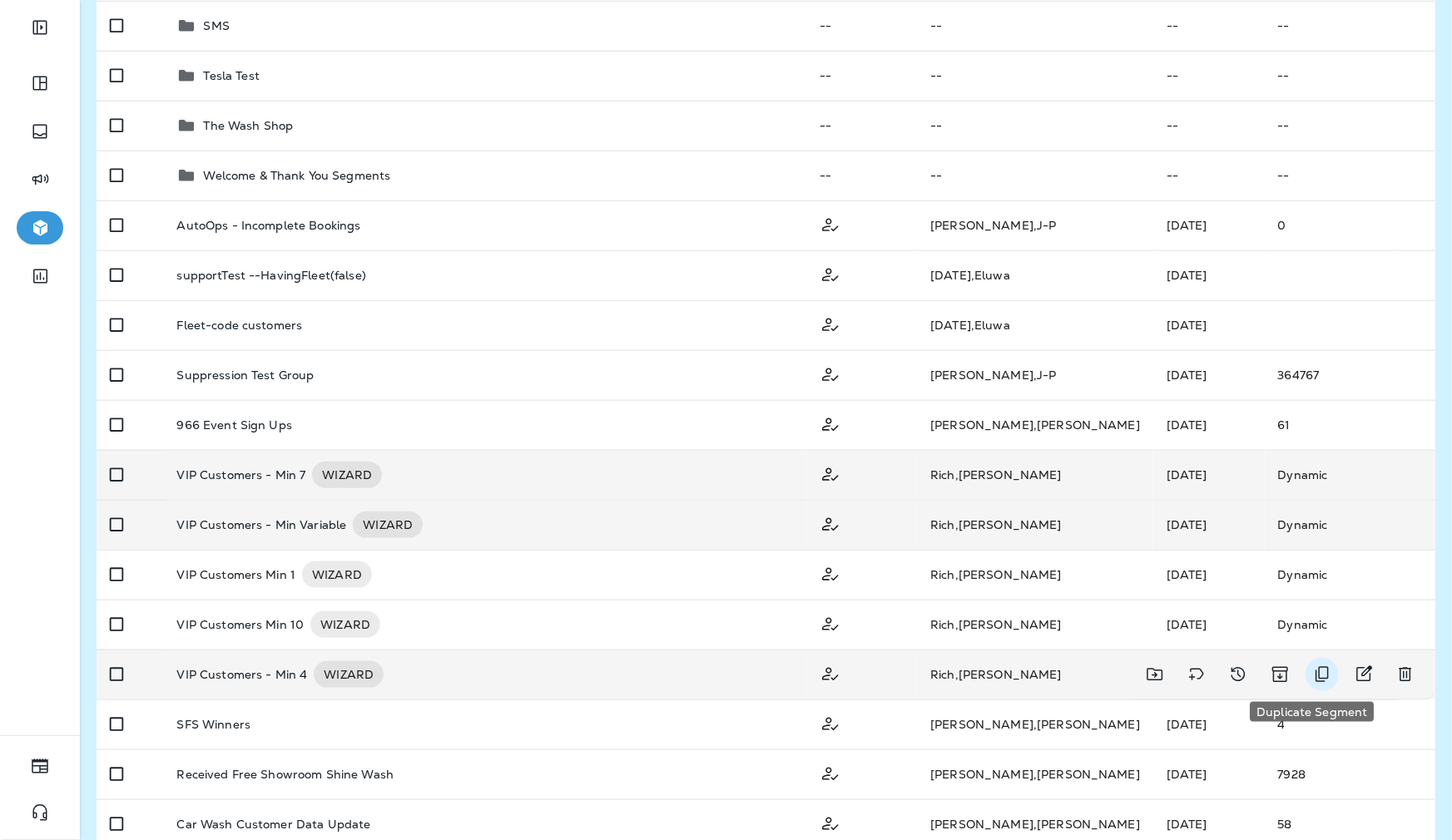 click 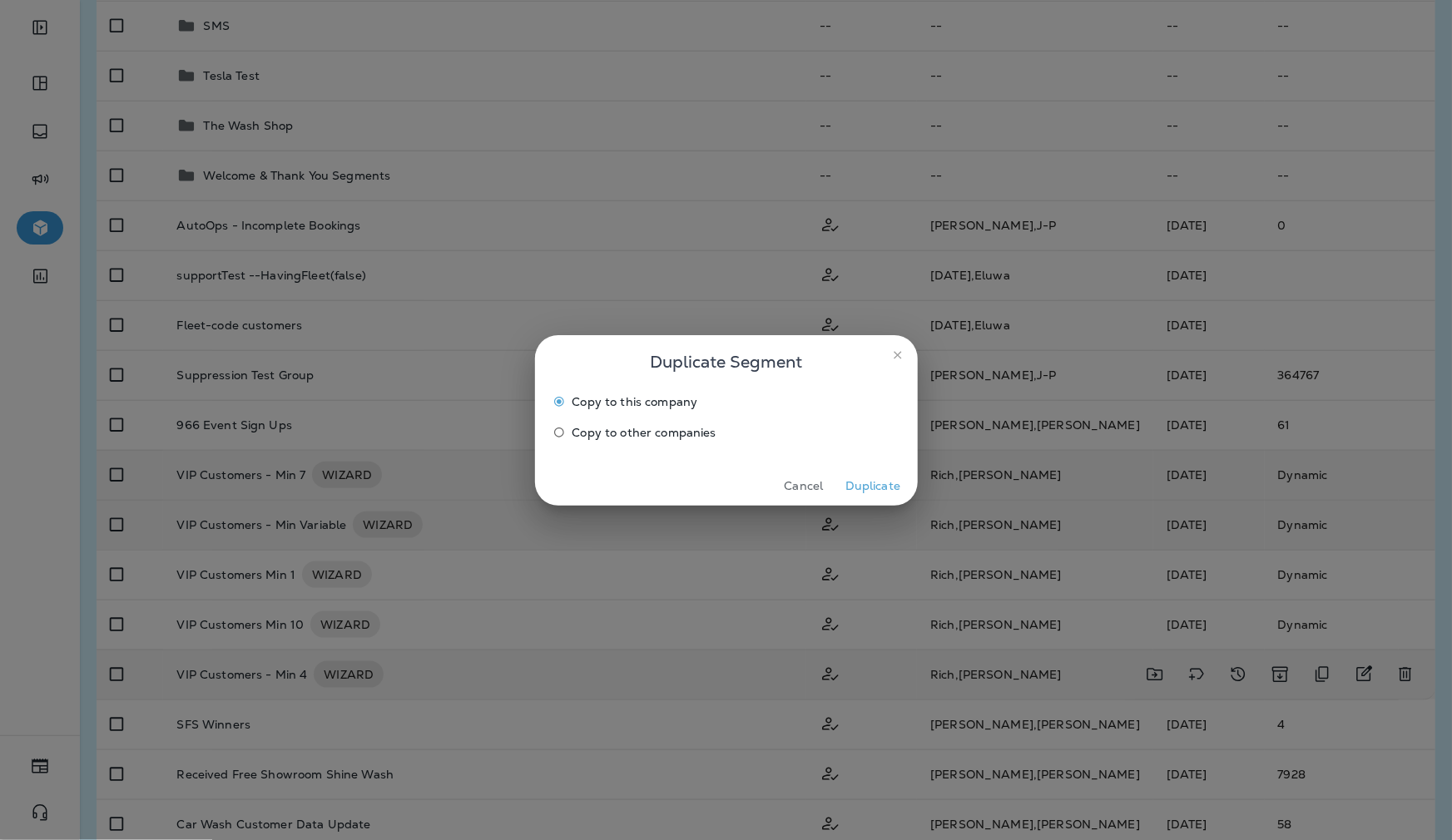 click on "Copy to other companies" at bounding box center (644, 432) 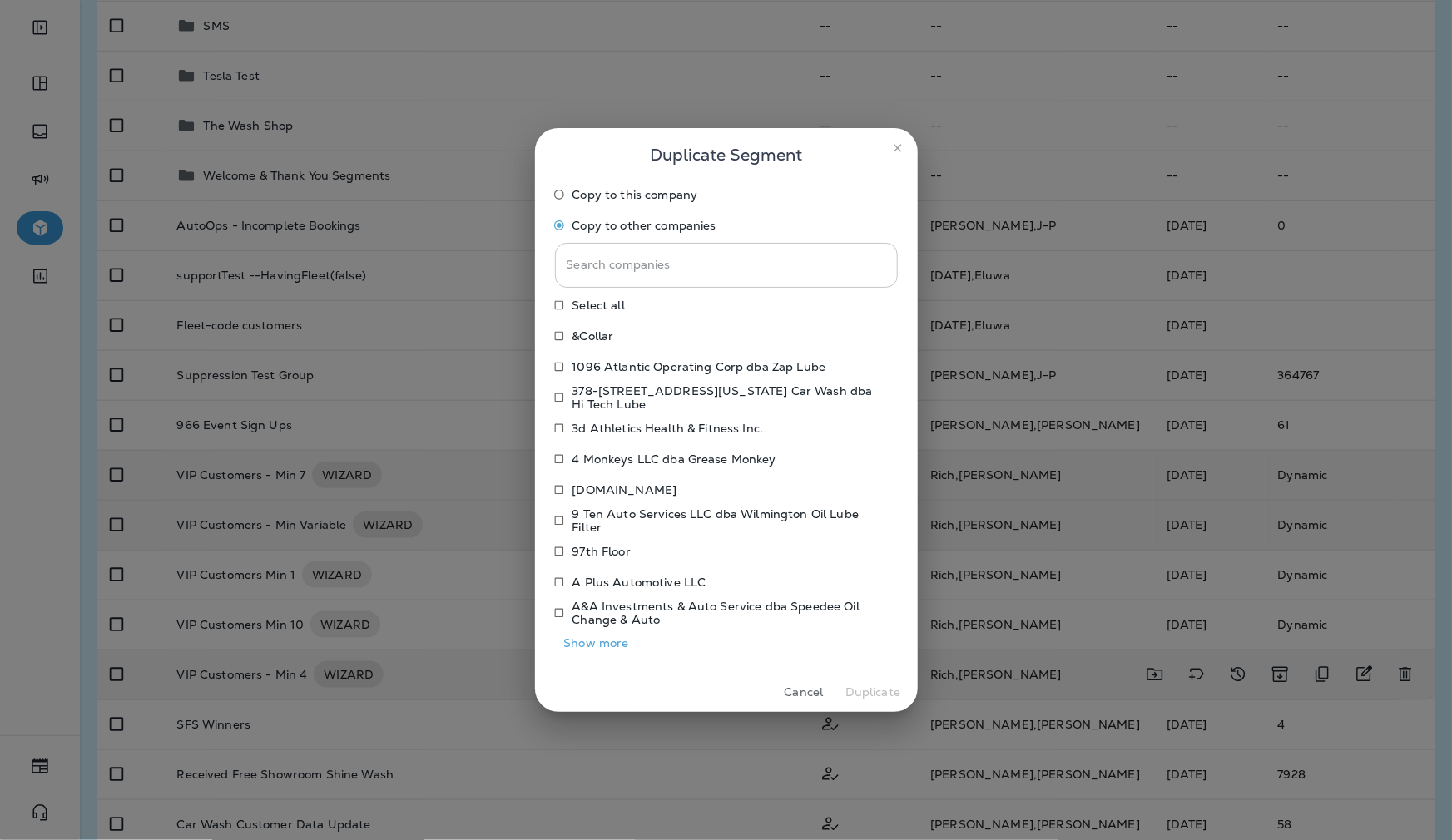 click on "Search companies" at bounding box center [726, 264] 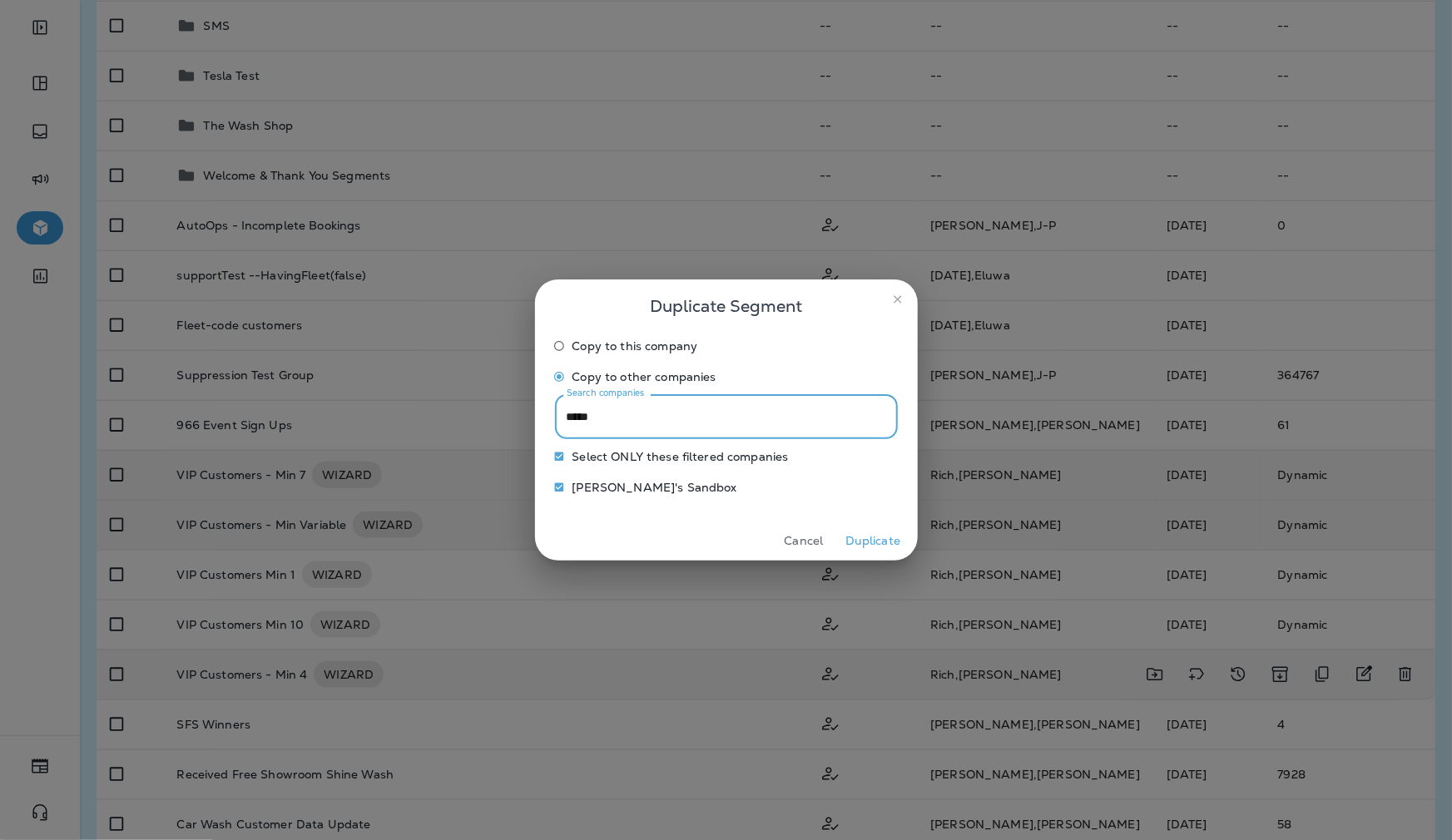 drag, startPoint x: 610, startPoint y: 421, endPoint x: 498, endPoint y: 421, distance: 112 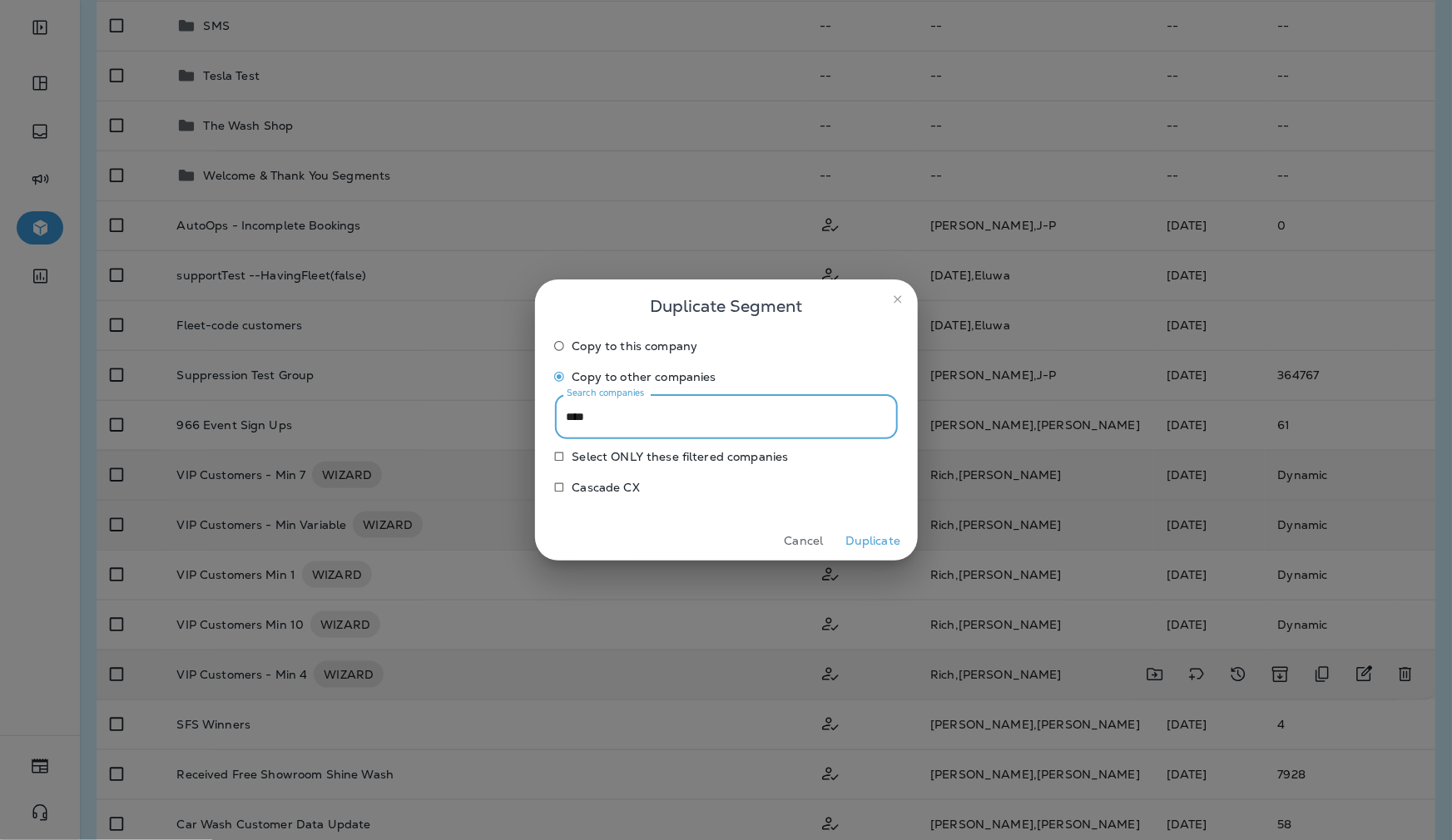 type on "****" 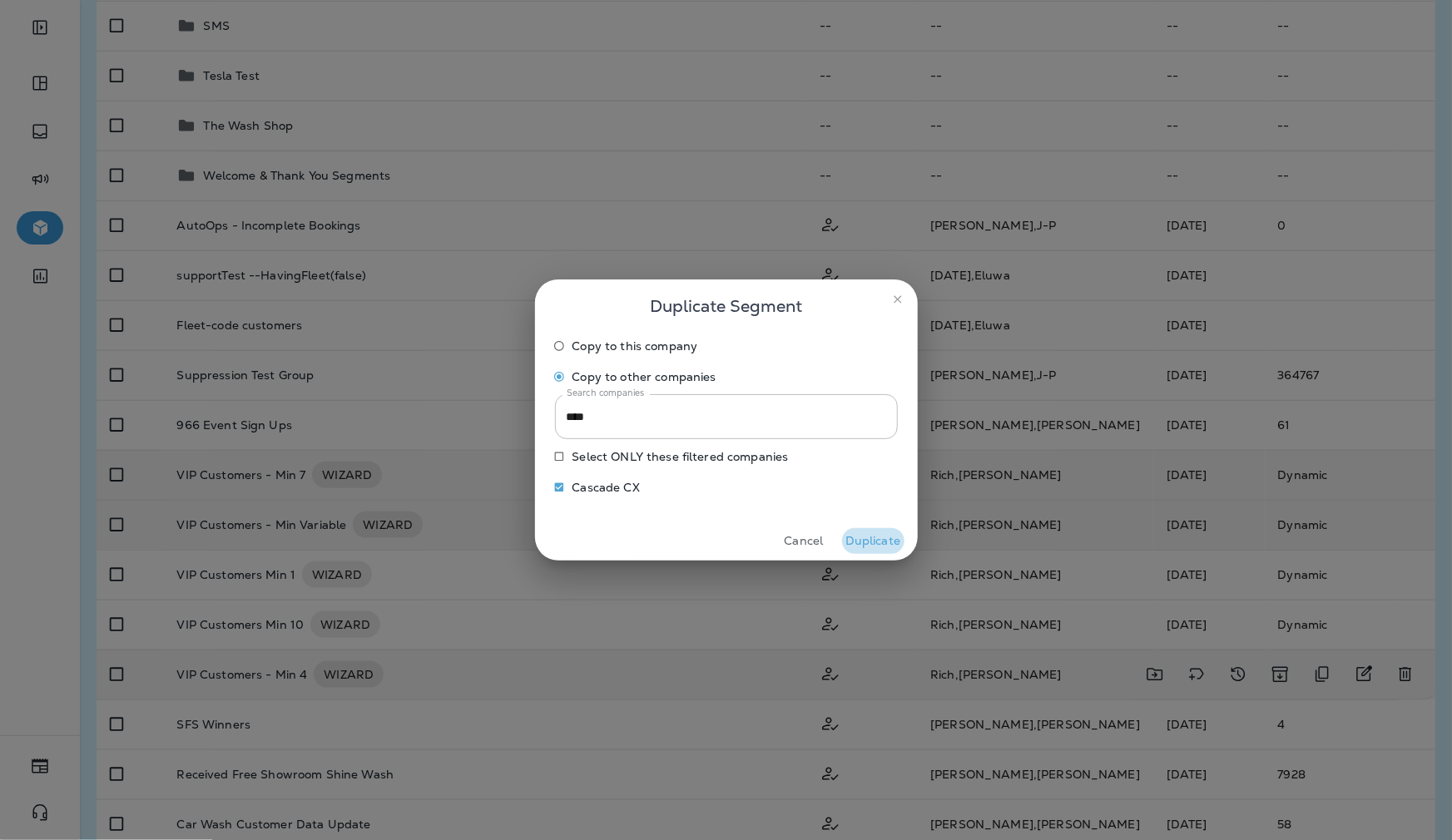 click on "Duplicate" at bounding box center [873, 541] 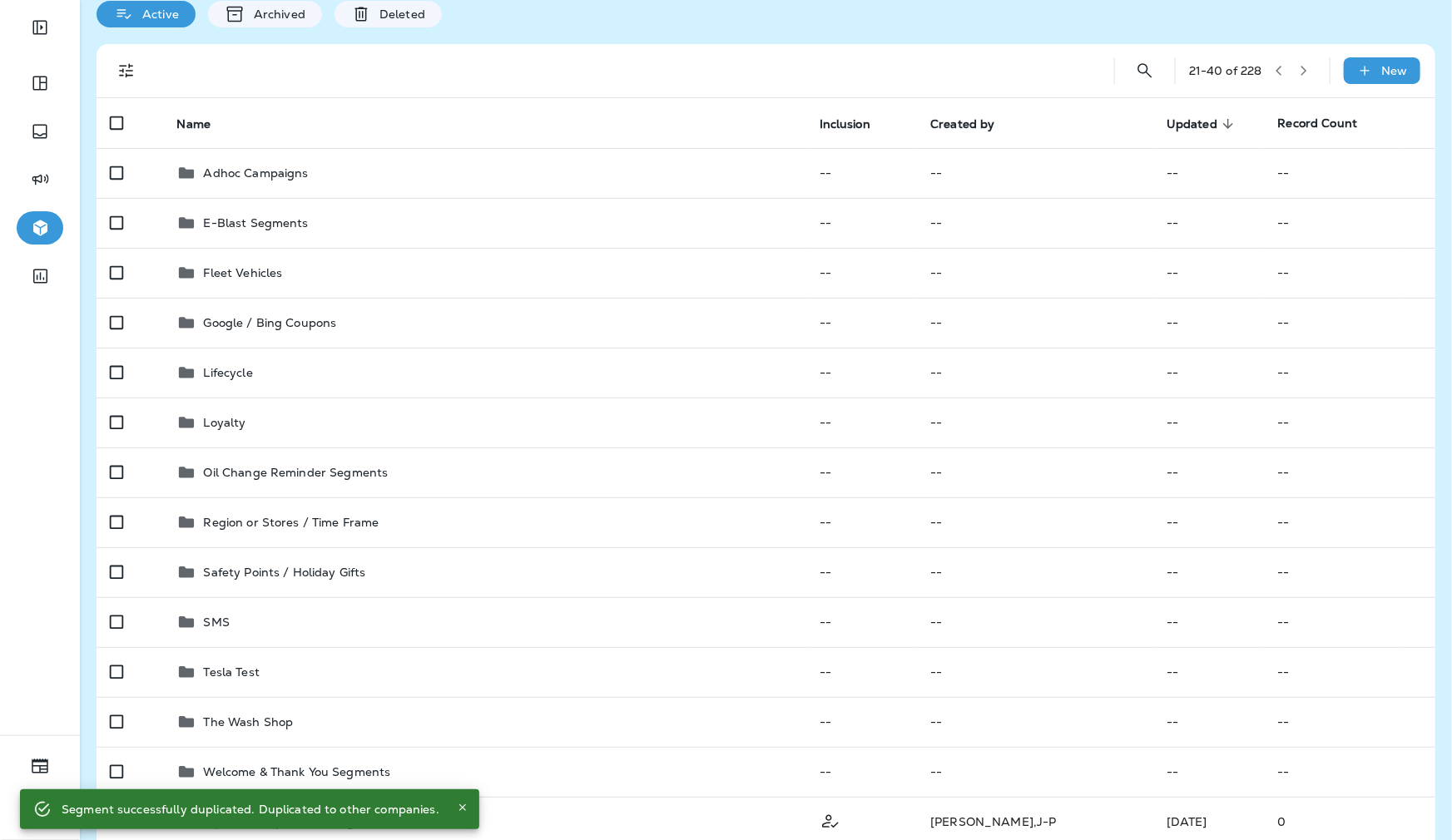 scroll, scrollTop: 0, scrollLeft: 0, axis: both 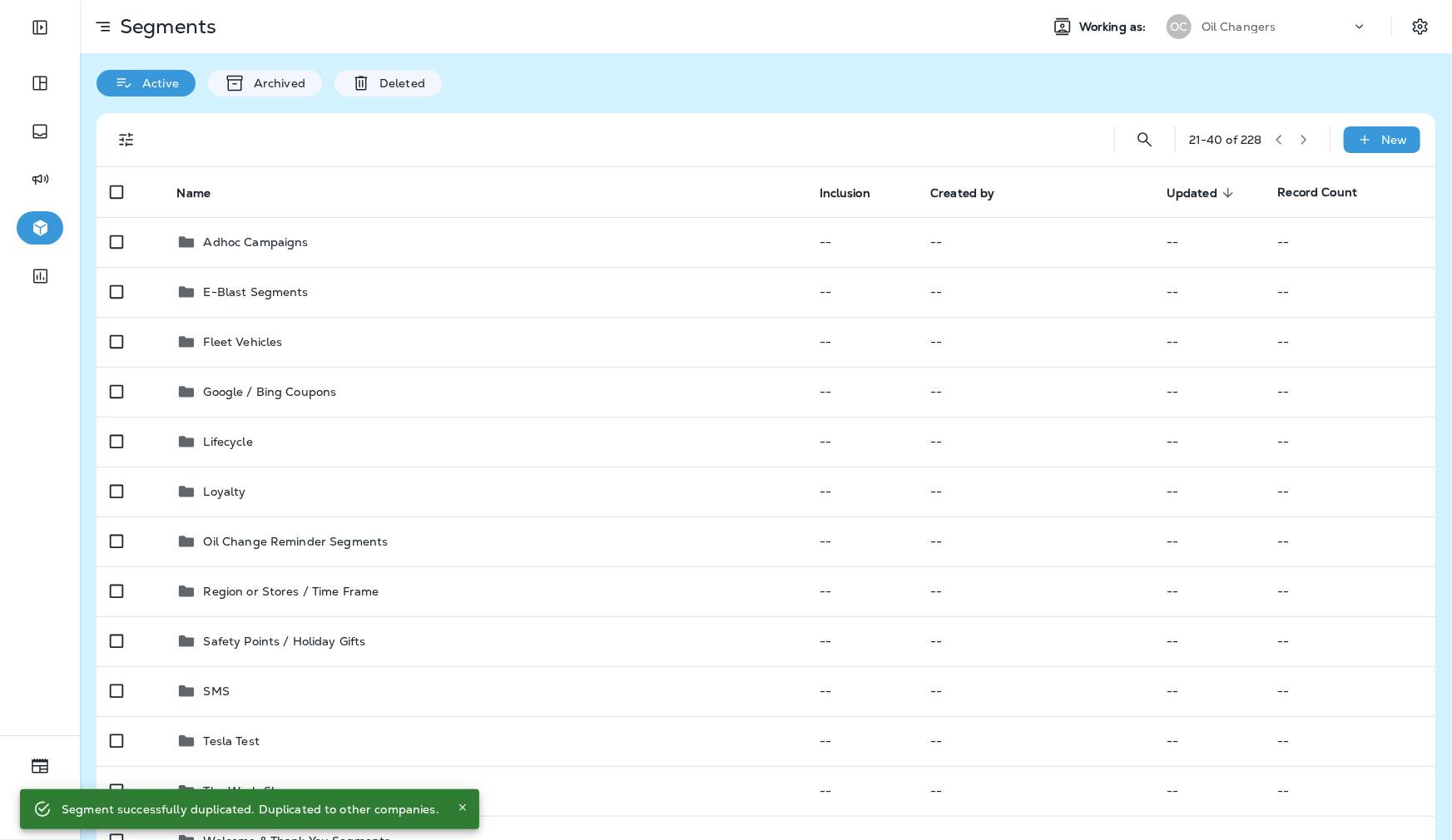 click on "Oil Changers" at bounding box center [1239, 27] 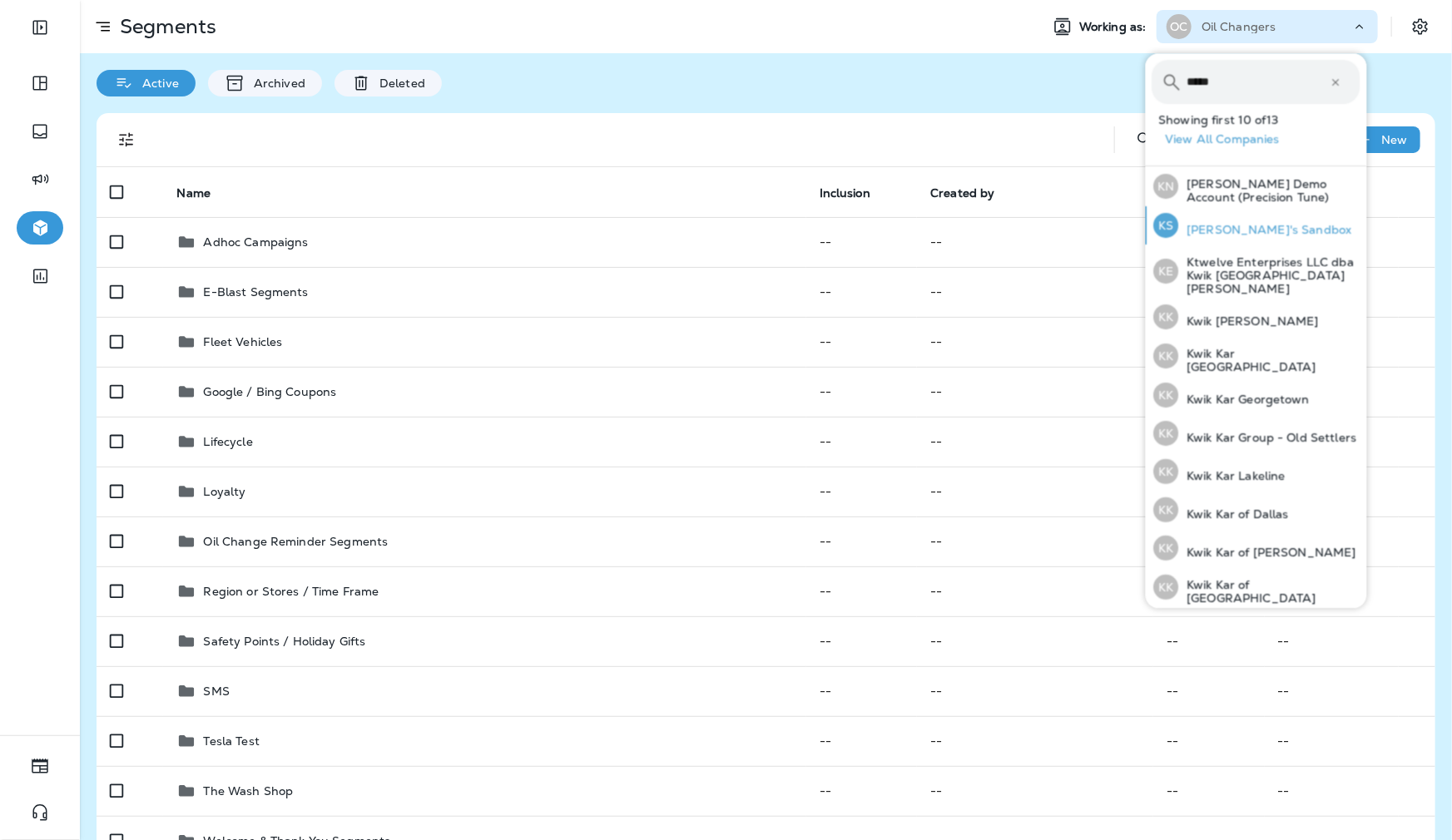 type on "*****" 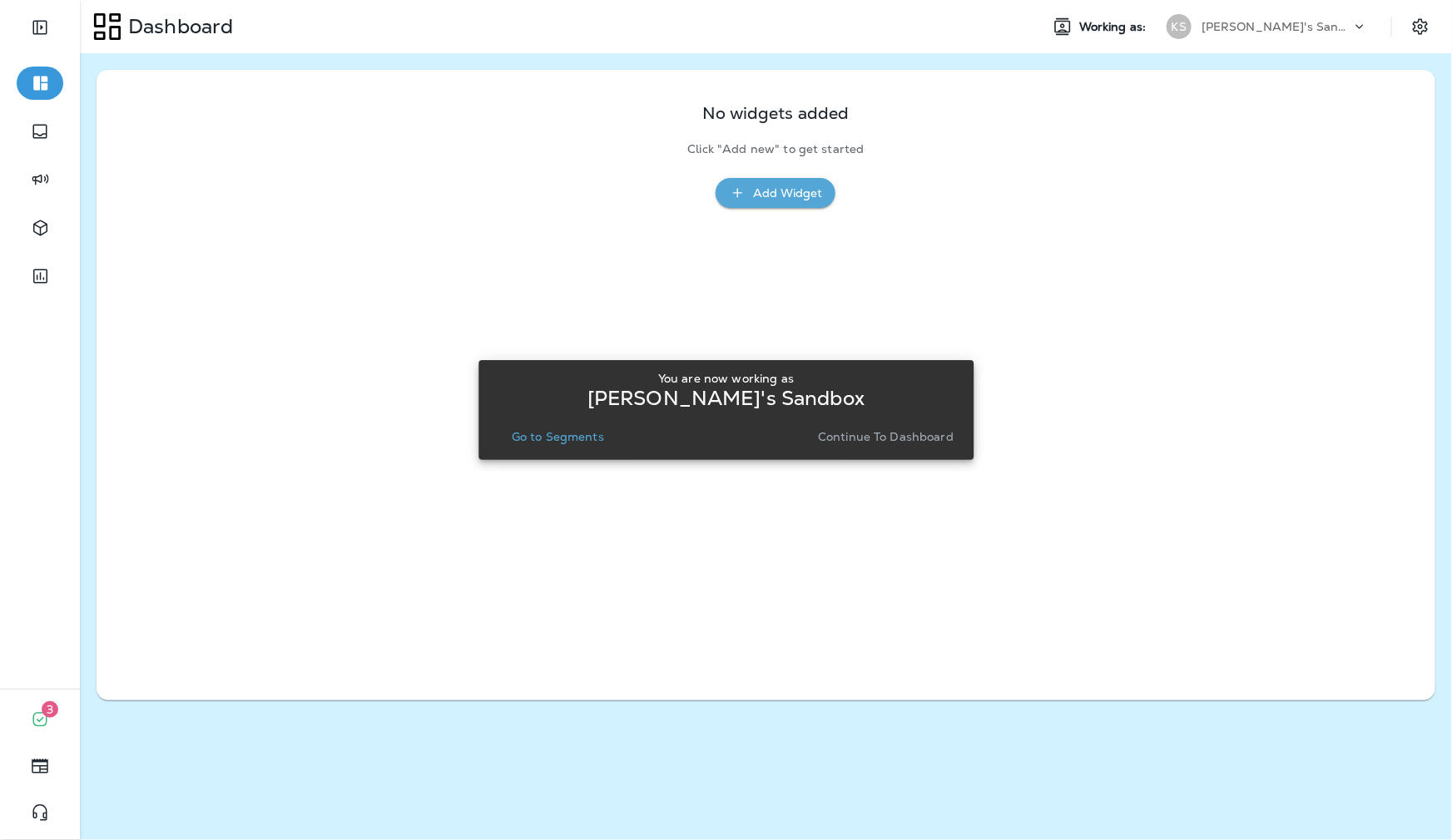 click on "Go to Segments" at bounding box center [558, 437] 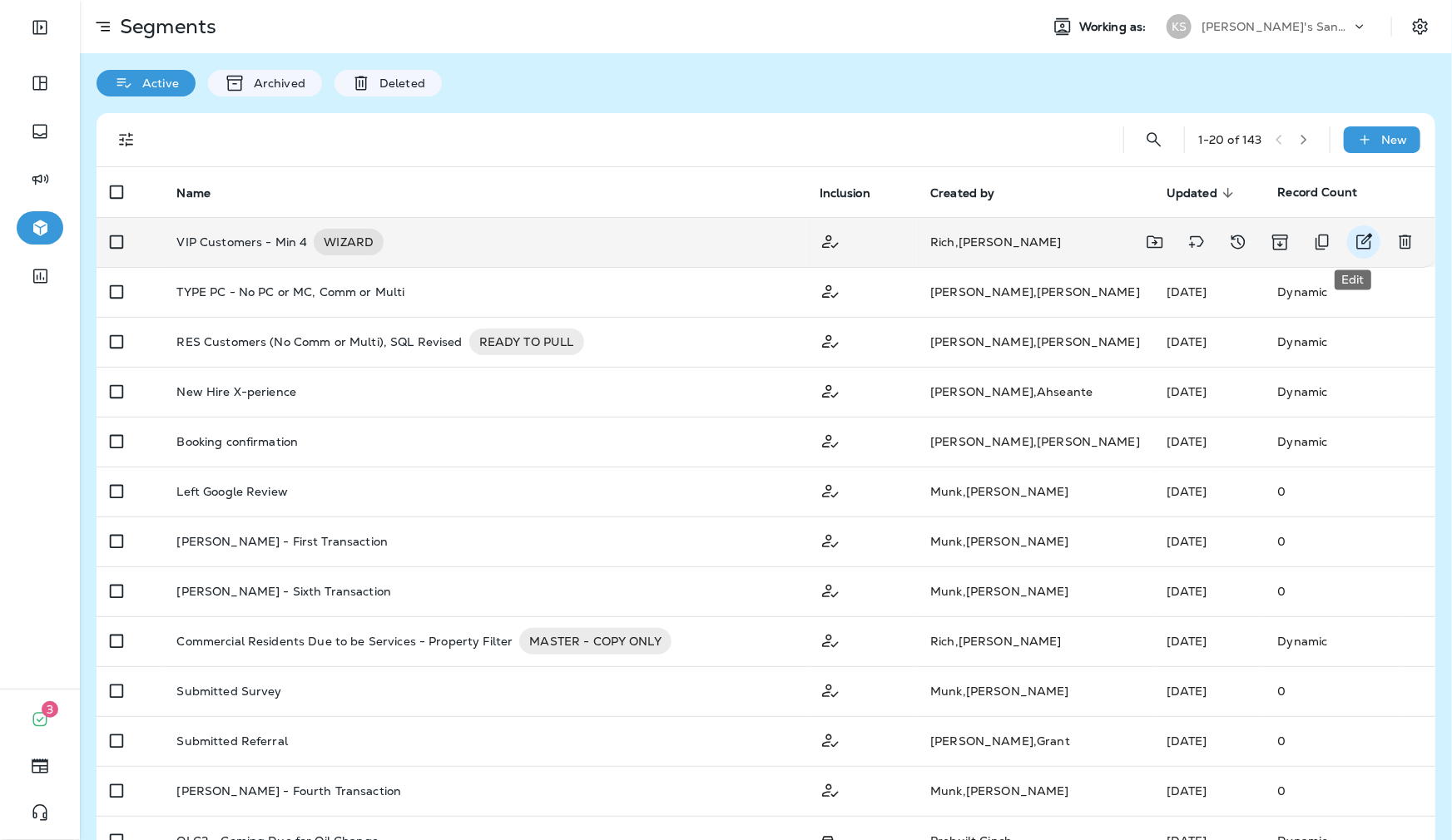 click 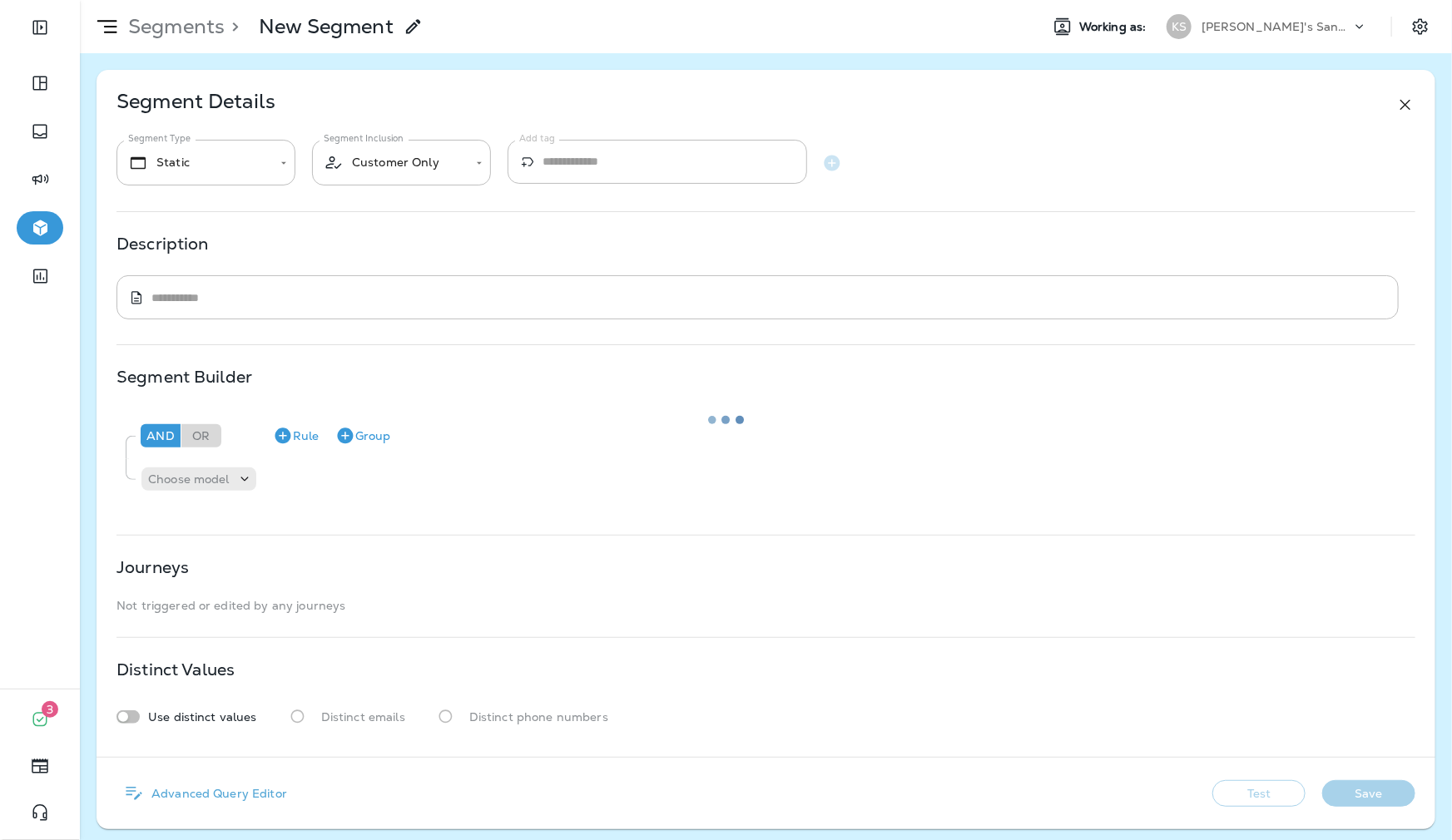 type on "*******" 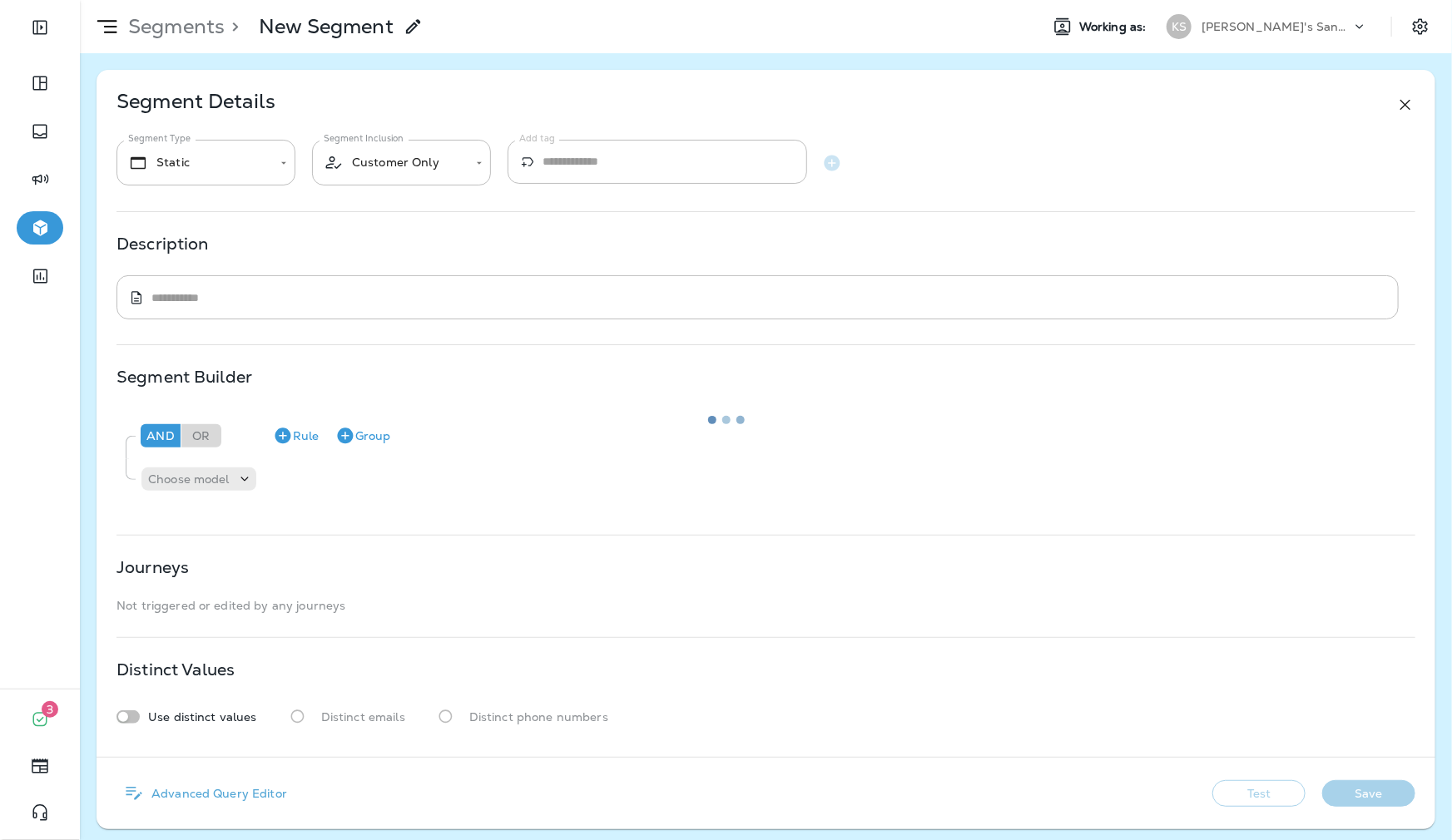 type on "**********" 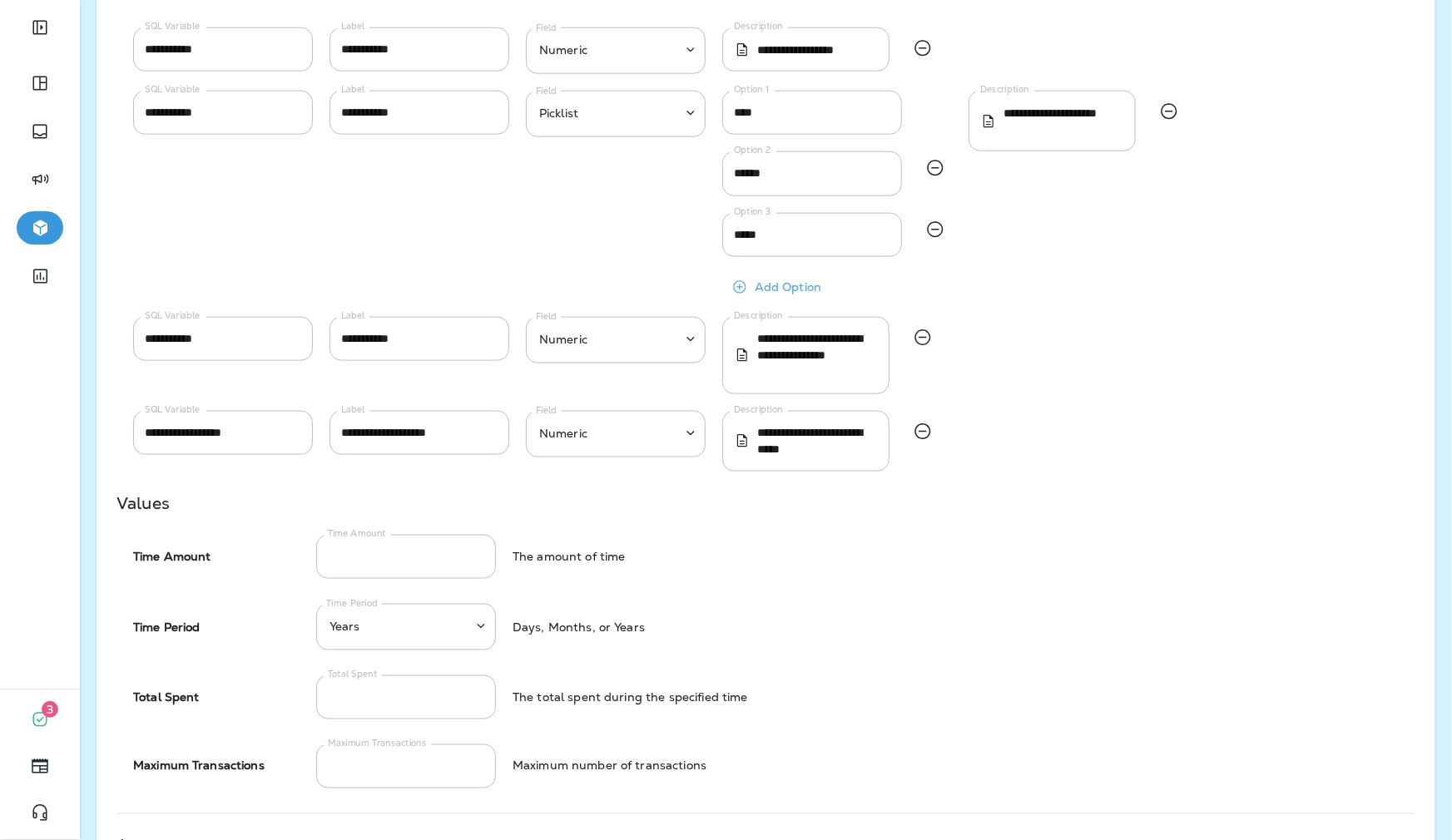 scroll, scrollTop: 911, scrollLeft: 0, axis: vertical 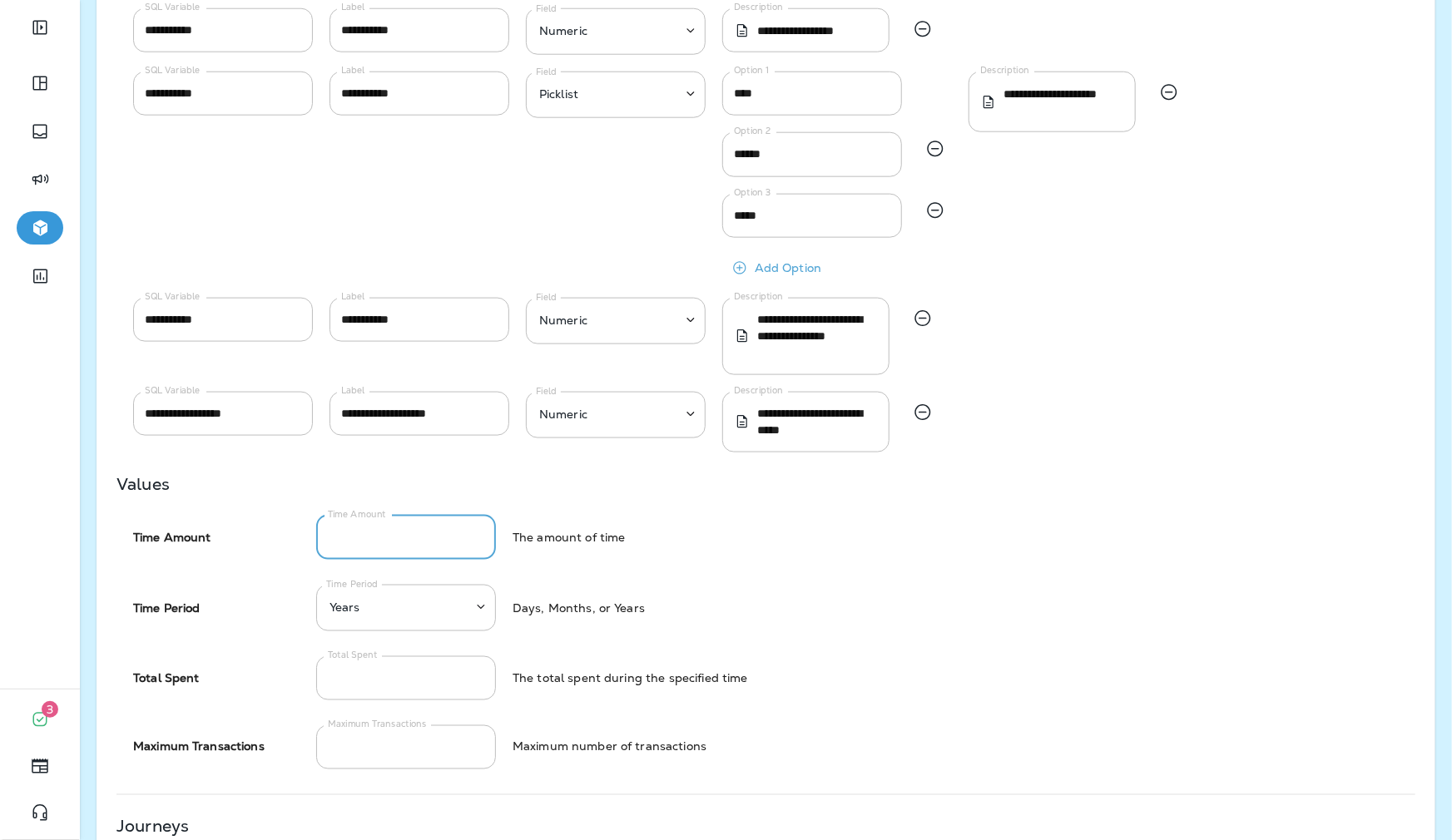 click on "*" at bounding box center [406, 537] 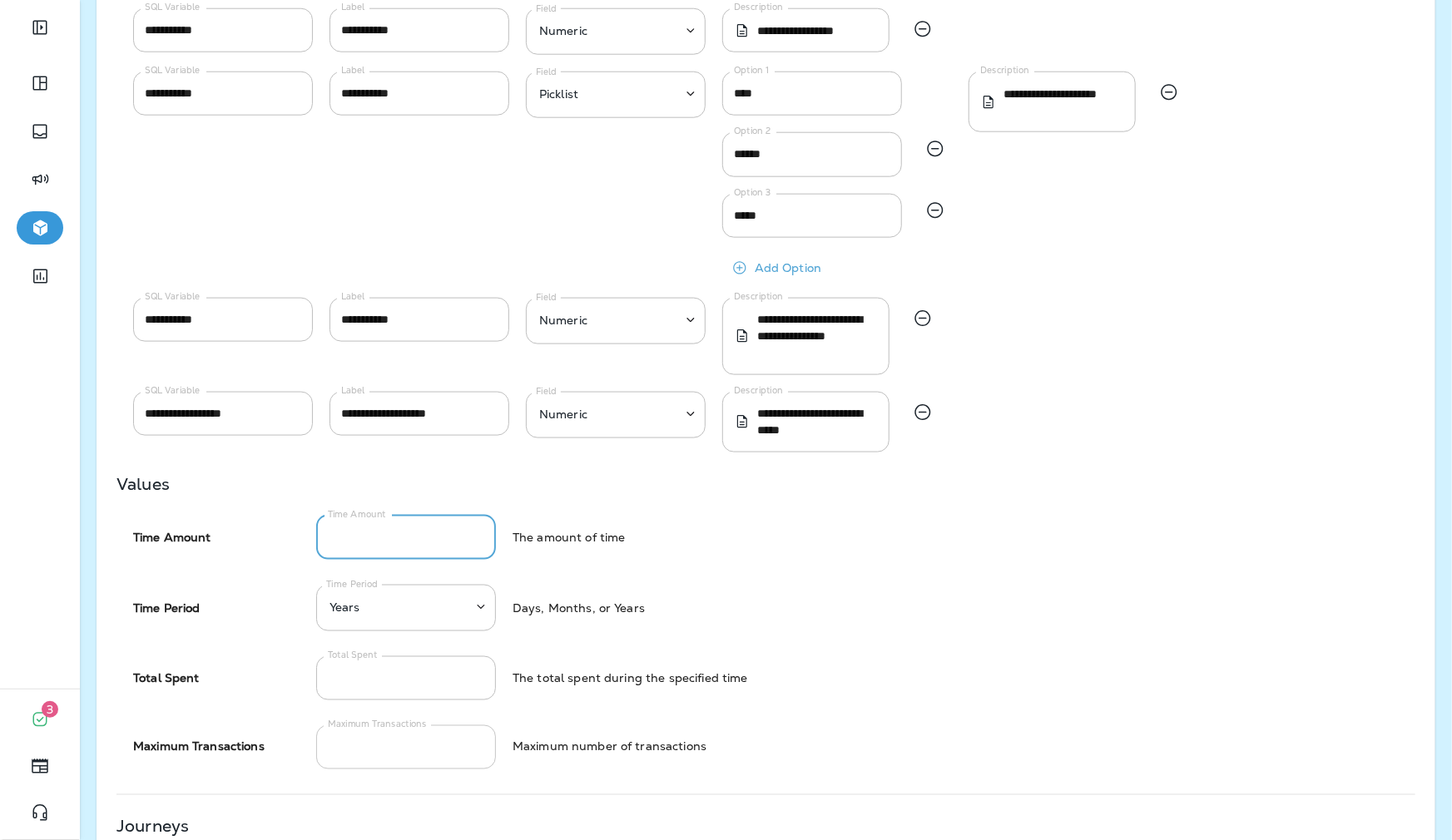 type on "*" 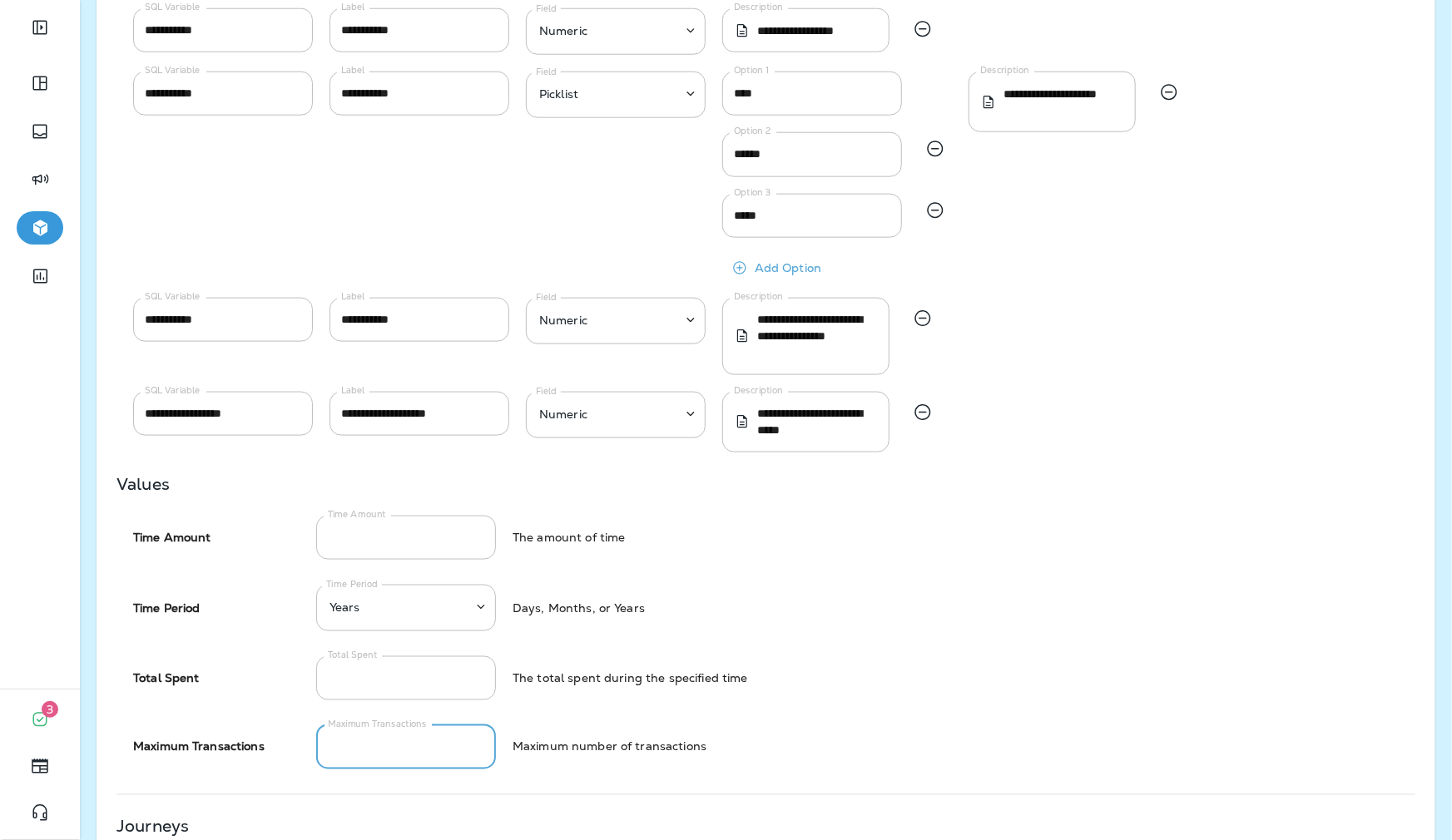 click on "*" at bounding box center (406, 747) 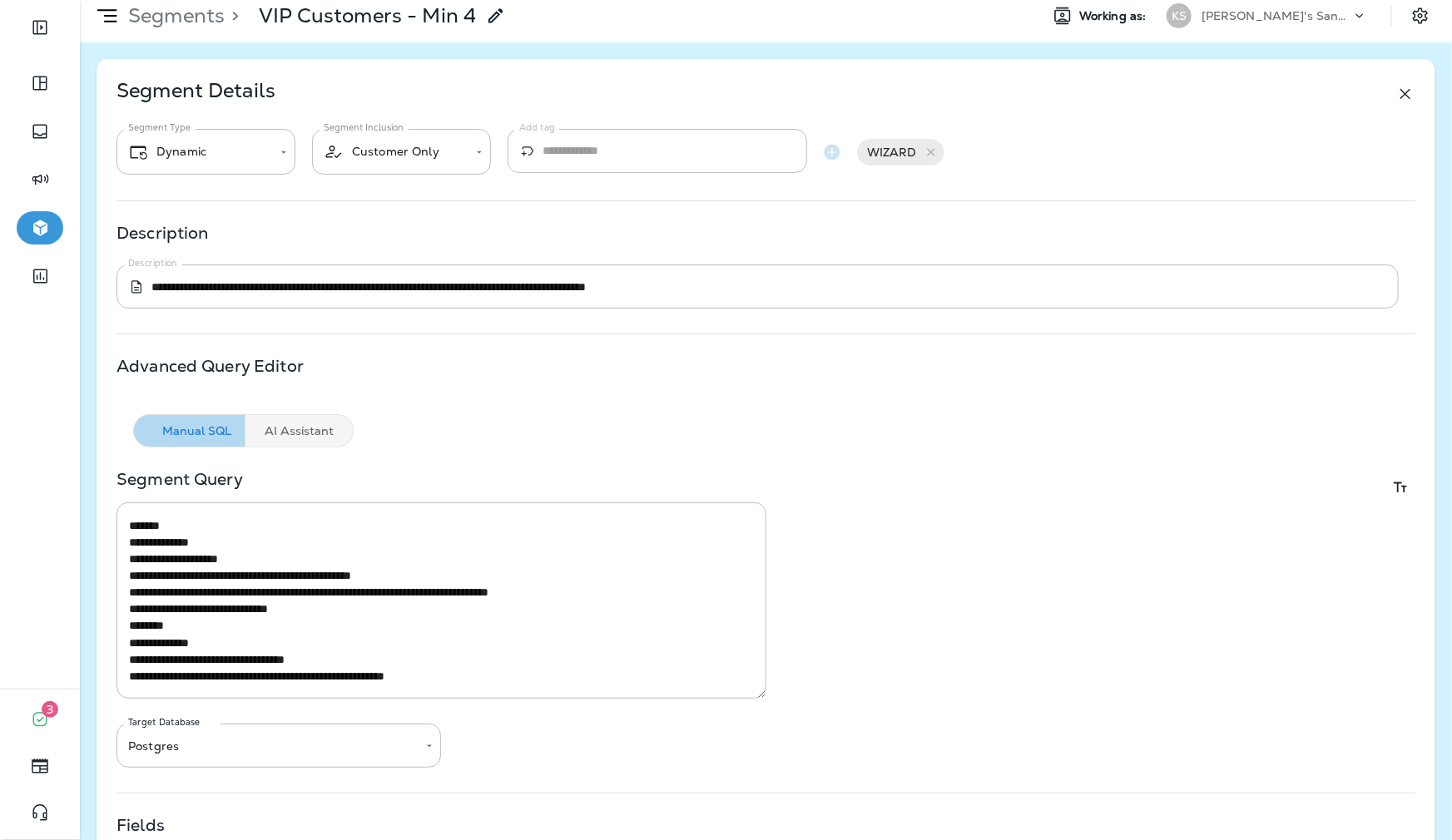 scroll, scrollTop: 9, scrollLeft: 0, axis: vertical 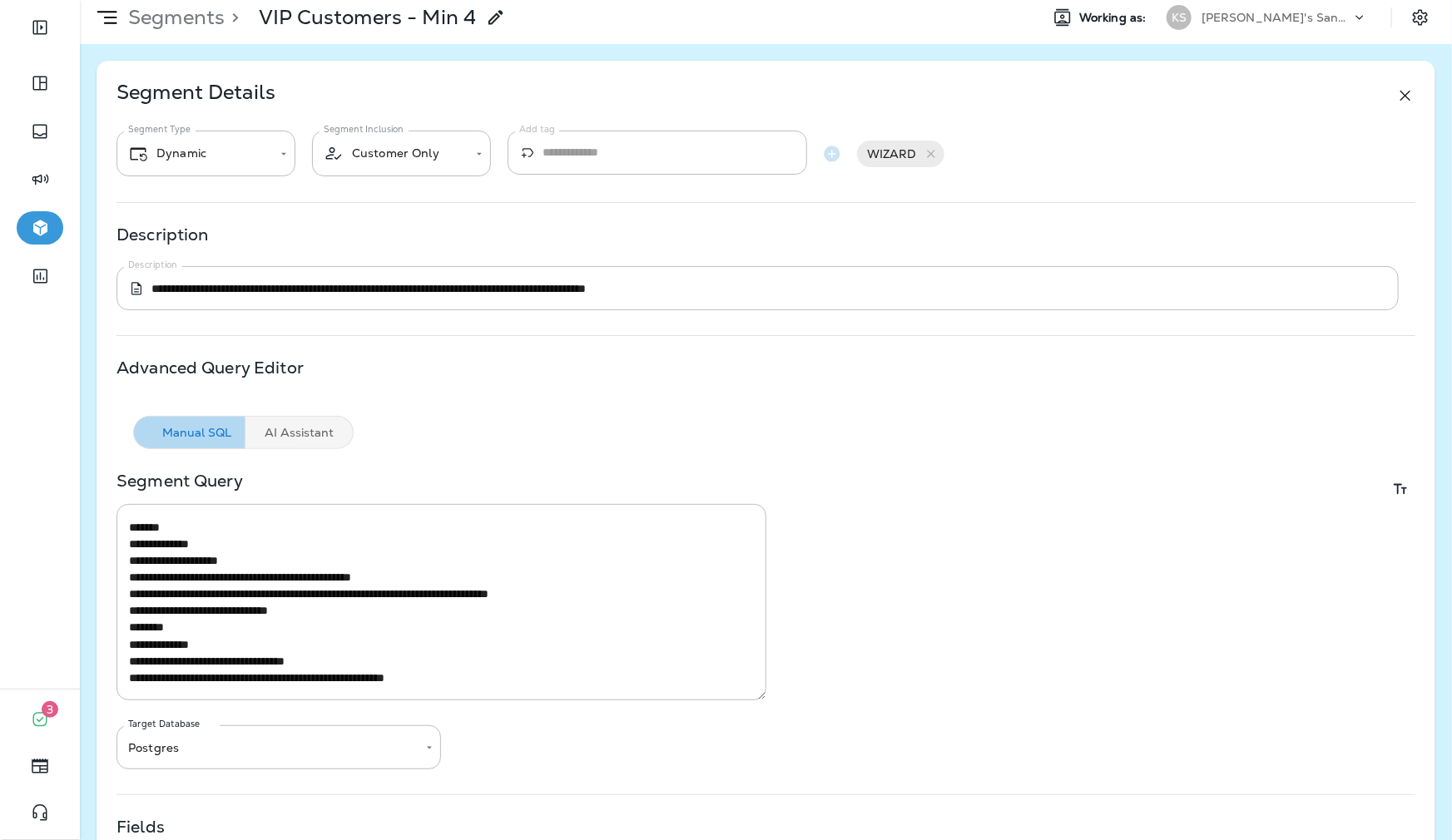 type on "*" 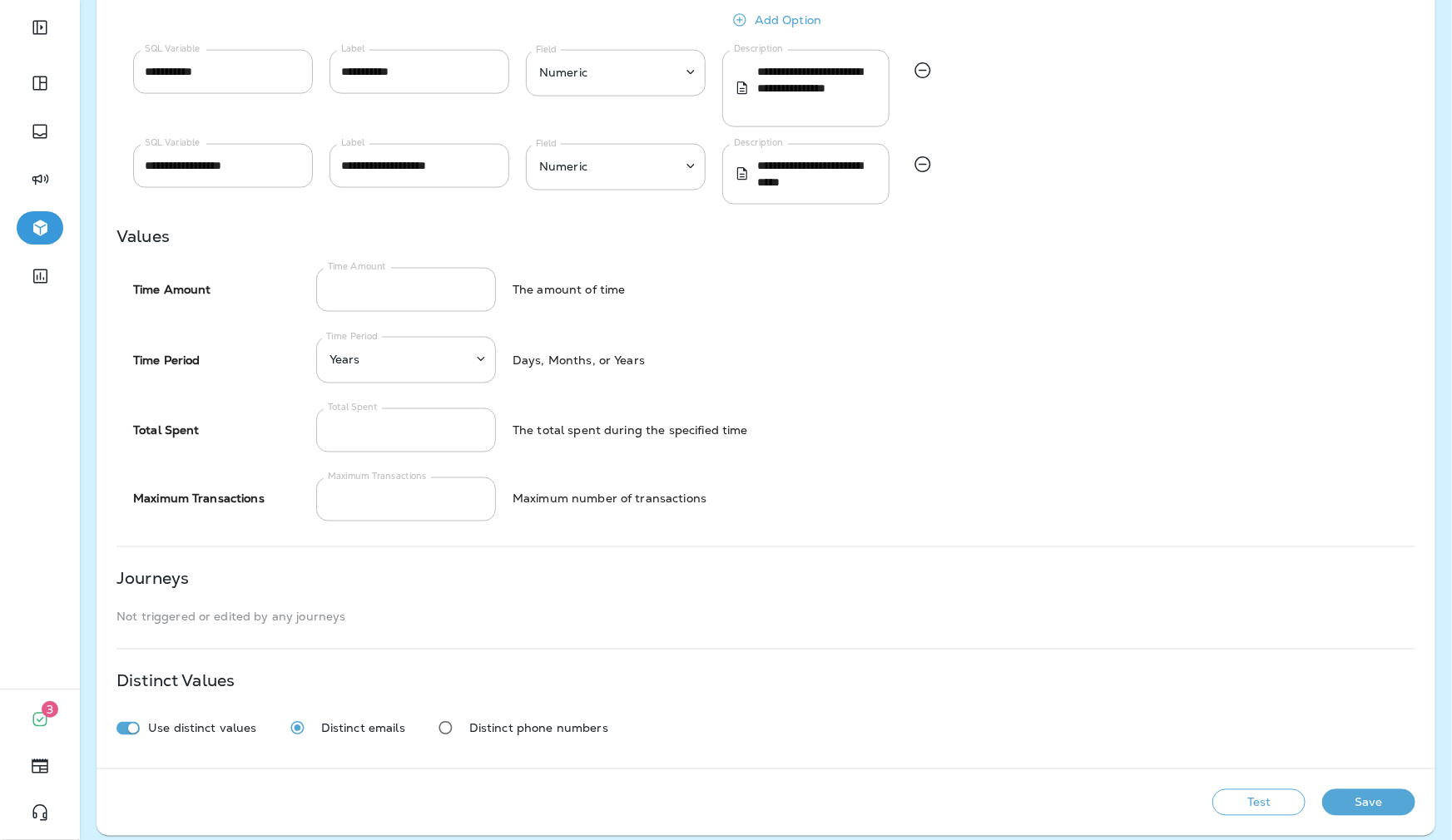scroll, scrollTop: 1155, scrollLeft: 0, axis: vertical 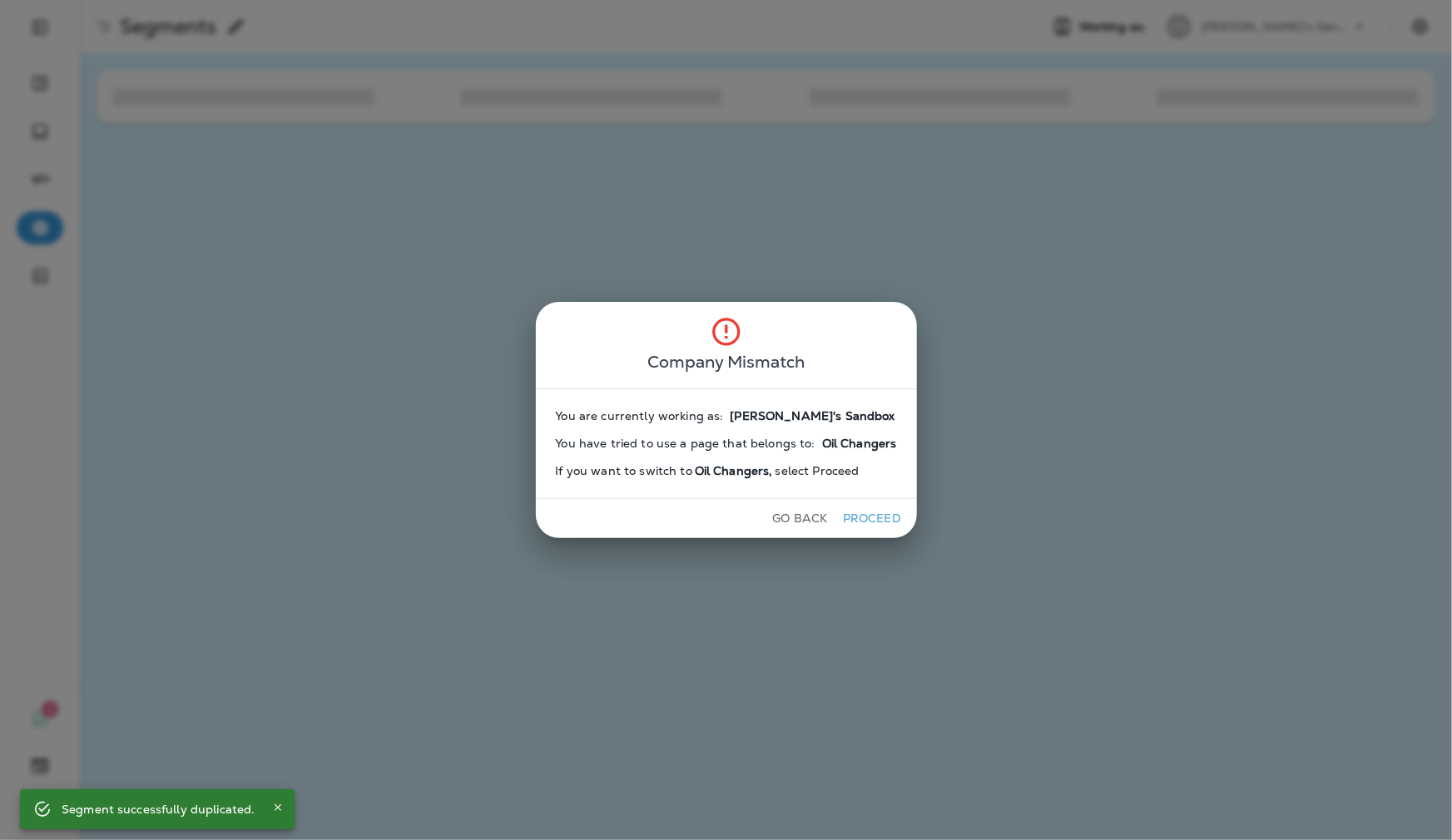 click on "Oil Changers ," at bounding box center (734, 471) 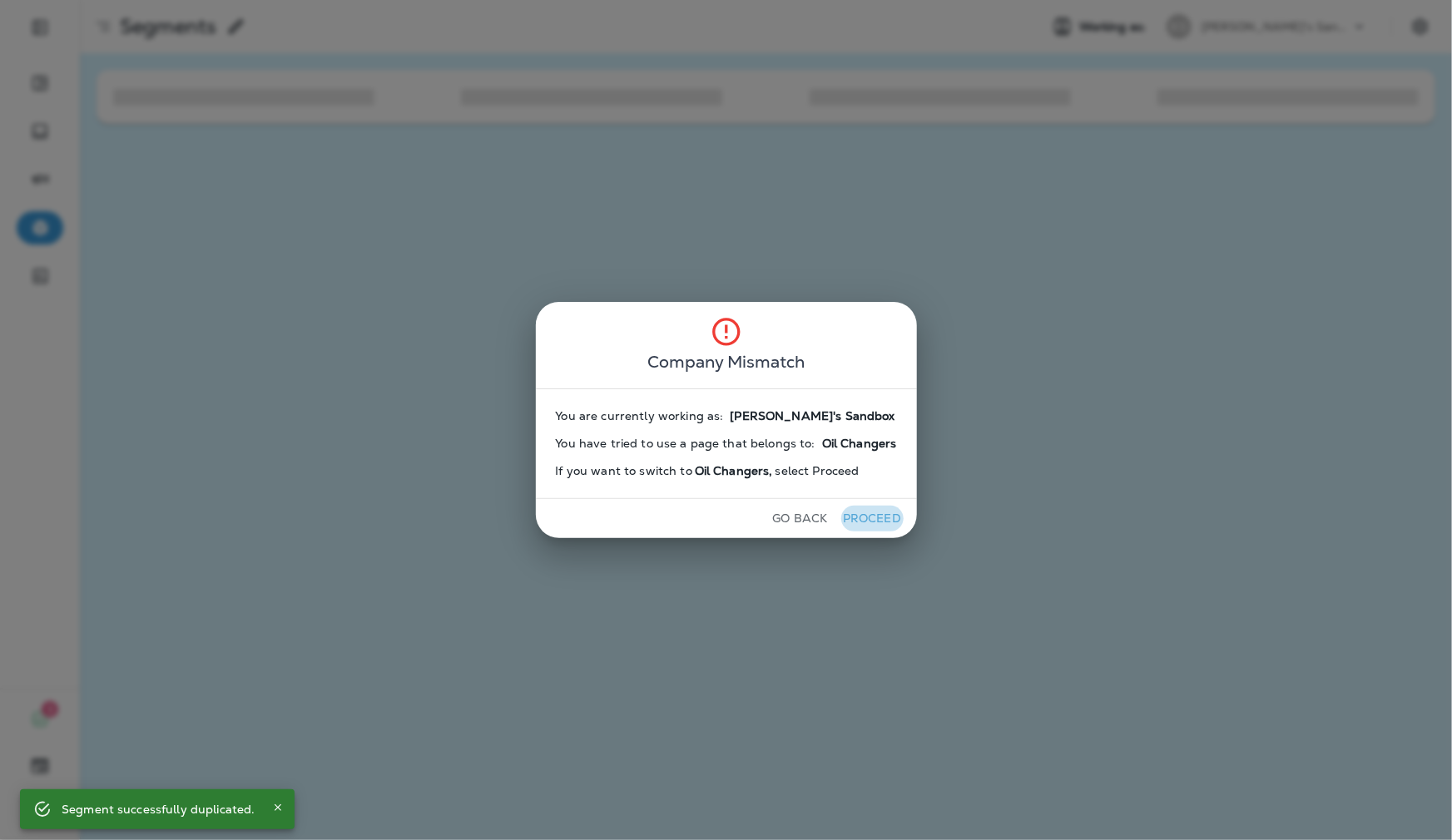 click on "Proceed" at bounding box center (872, 518) 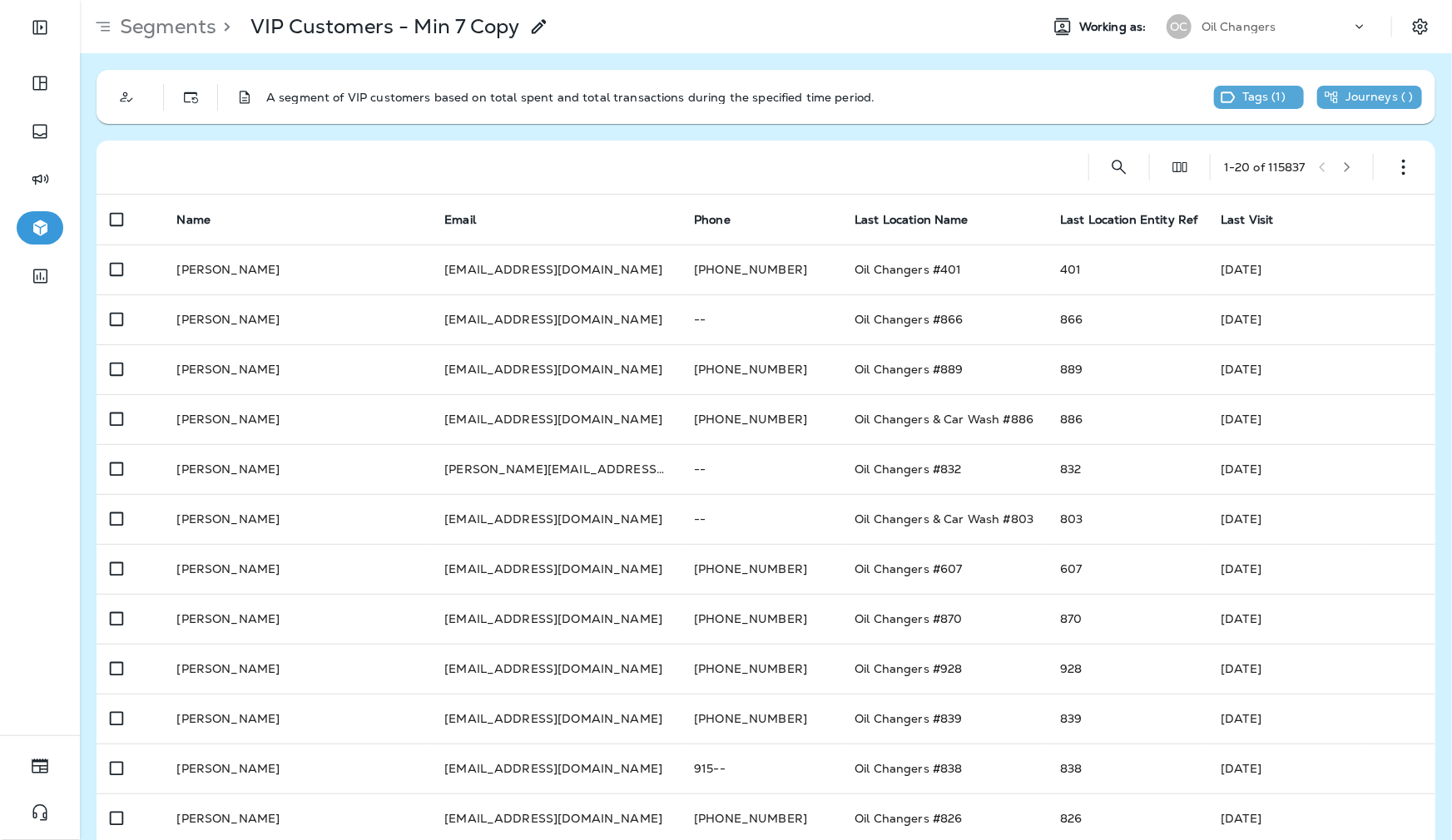 click at bounding box center (586, 167) 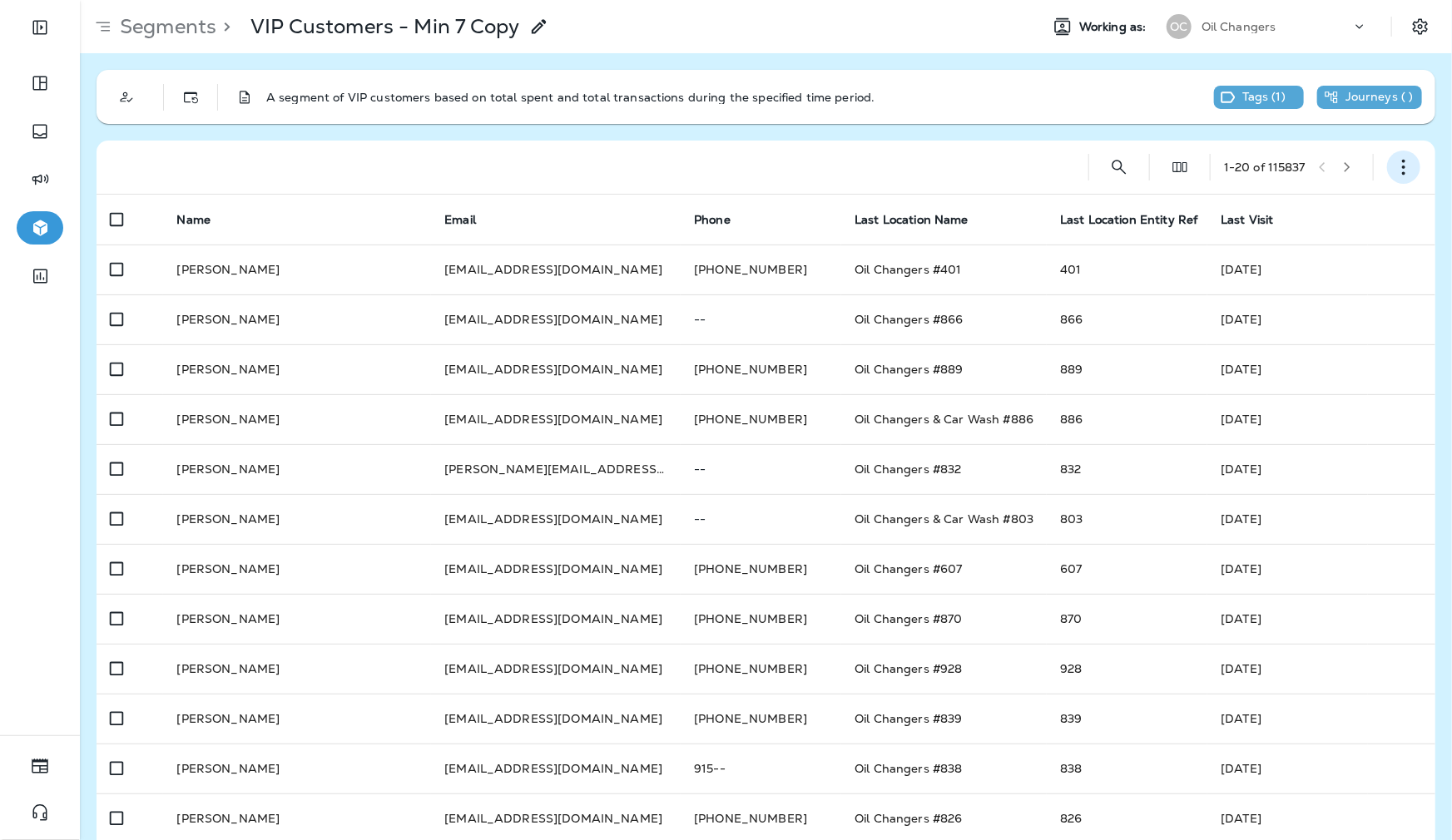 click at bounding box center (1404, 167) 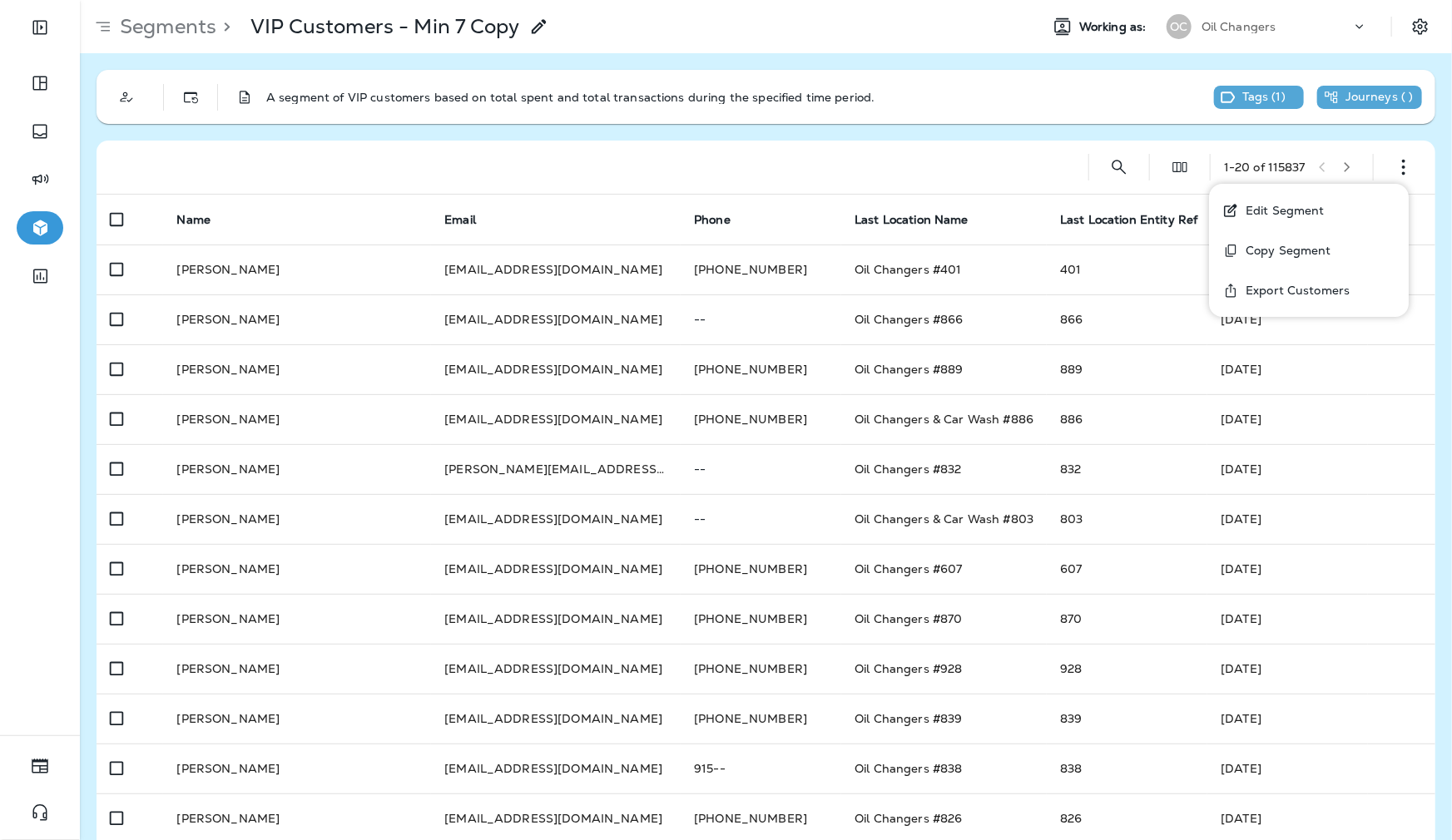 click on "Edit Segment" at bounding box center (1309, 210) 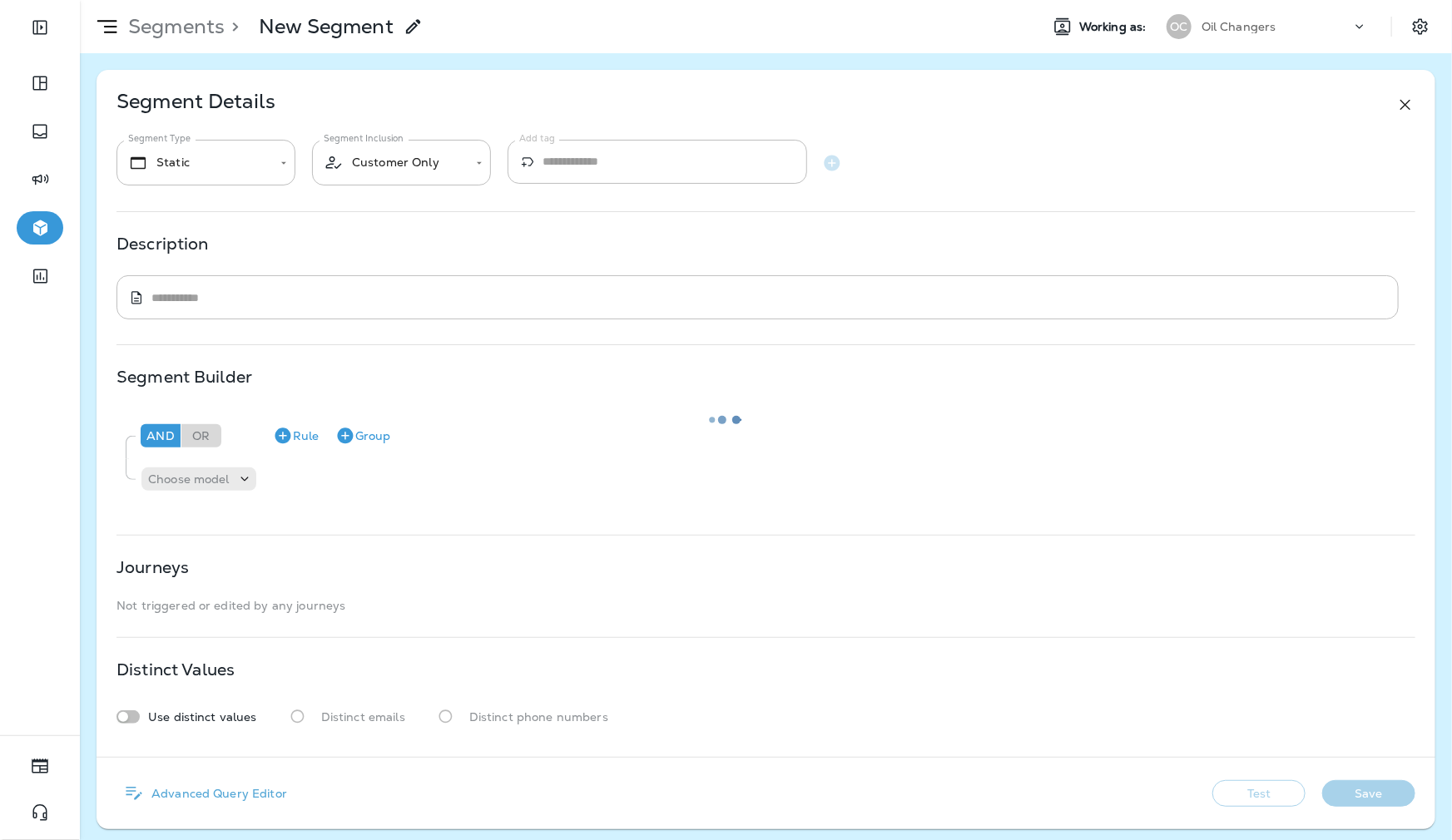 type on "*******" 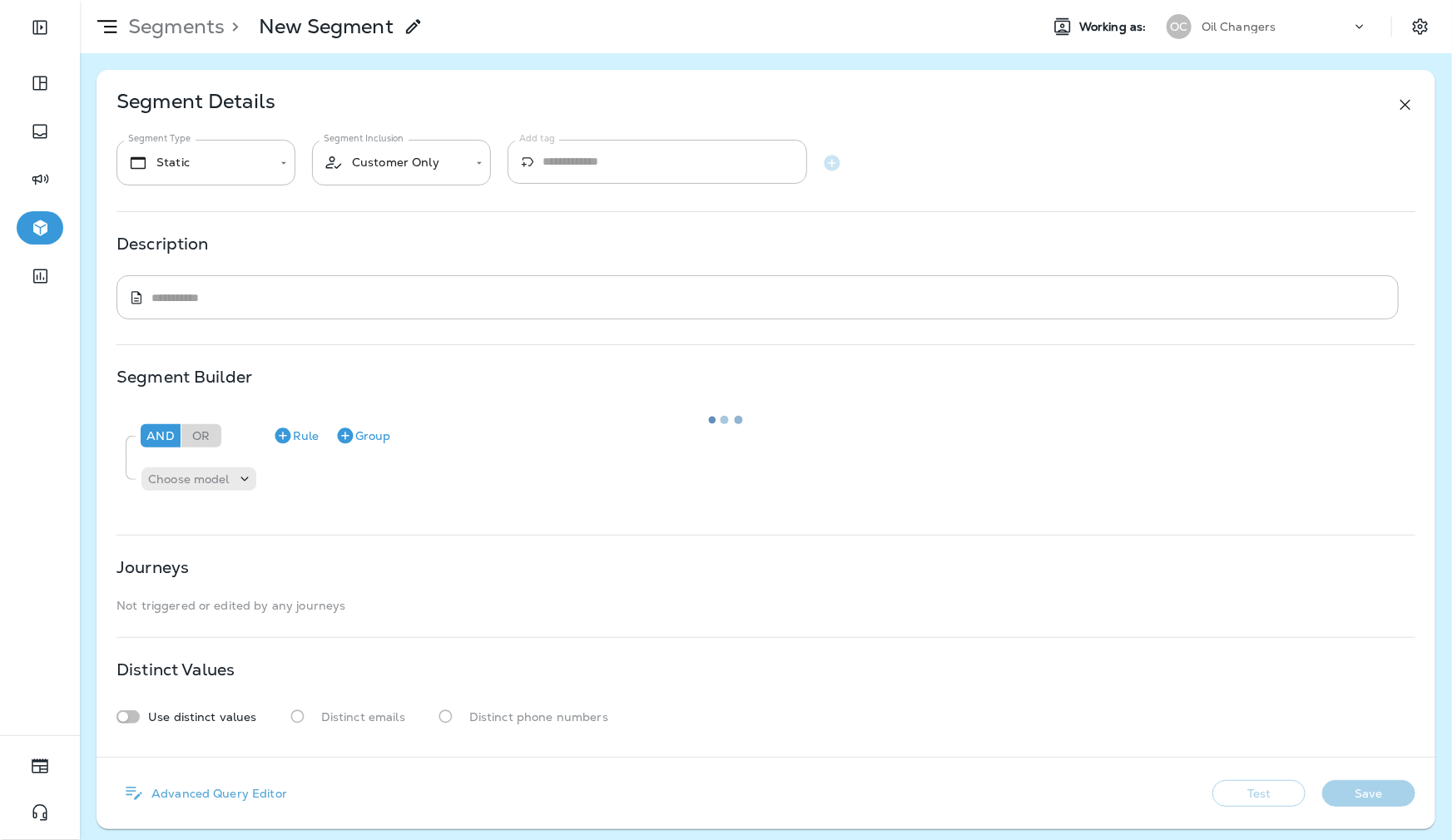type on "**********" 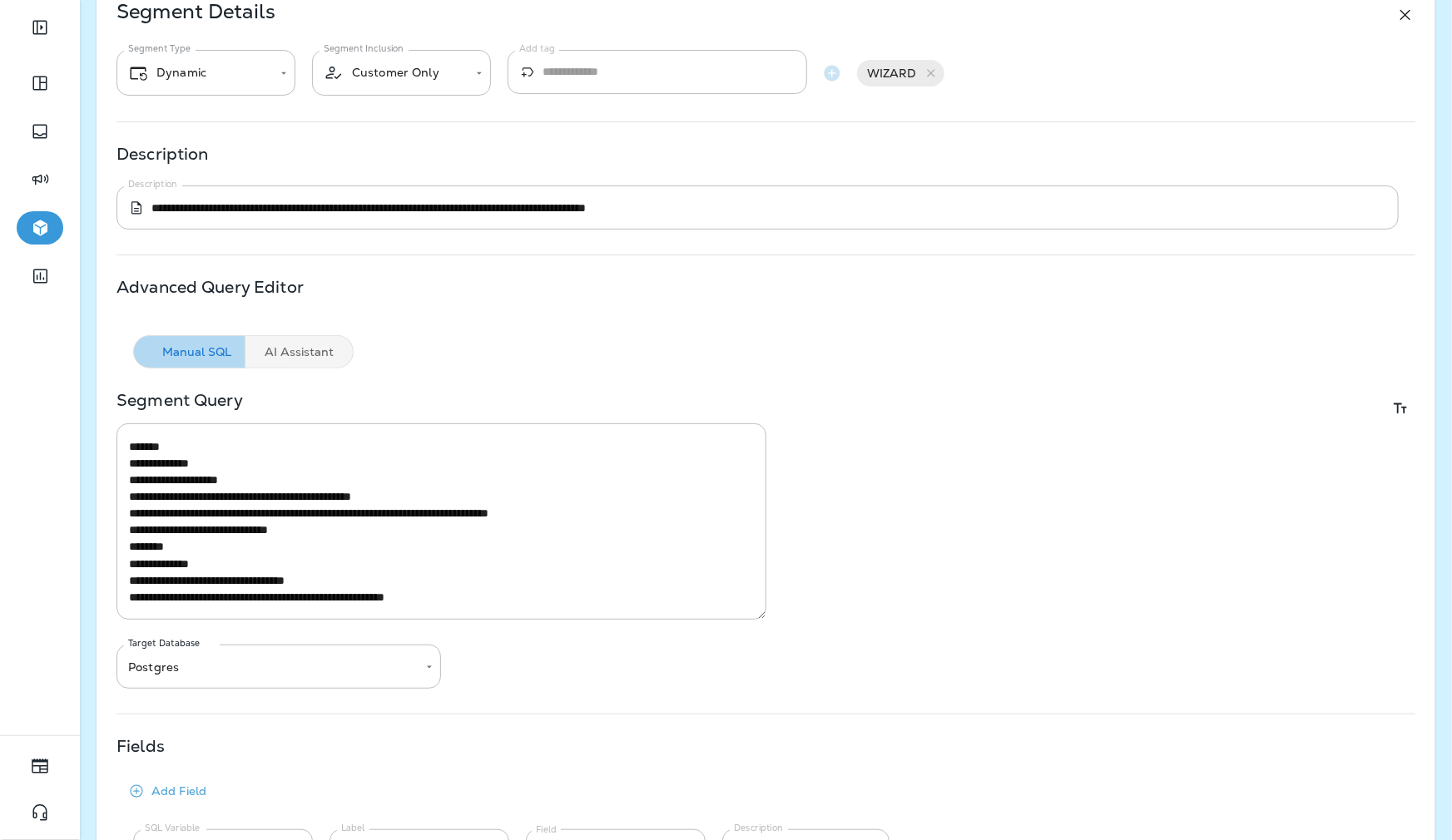 scroll, scrollTop: 0, scrollLeft: 0, axis: both 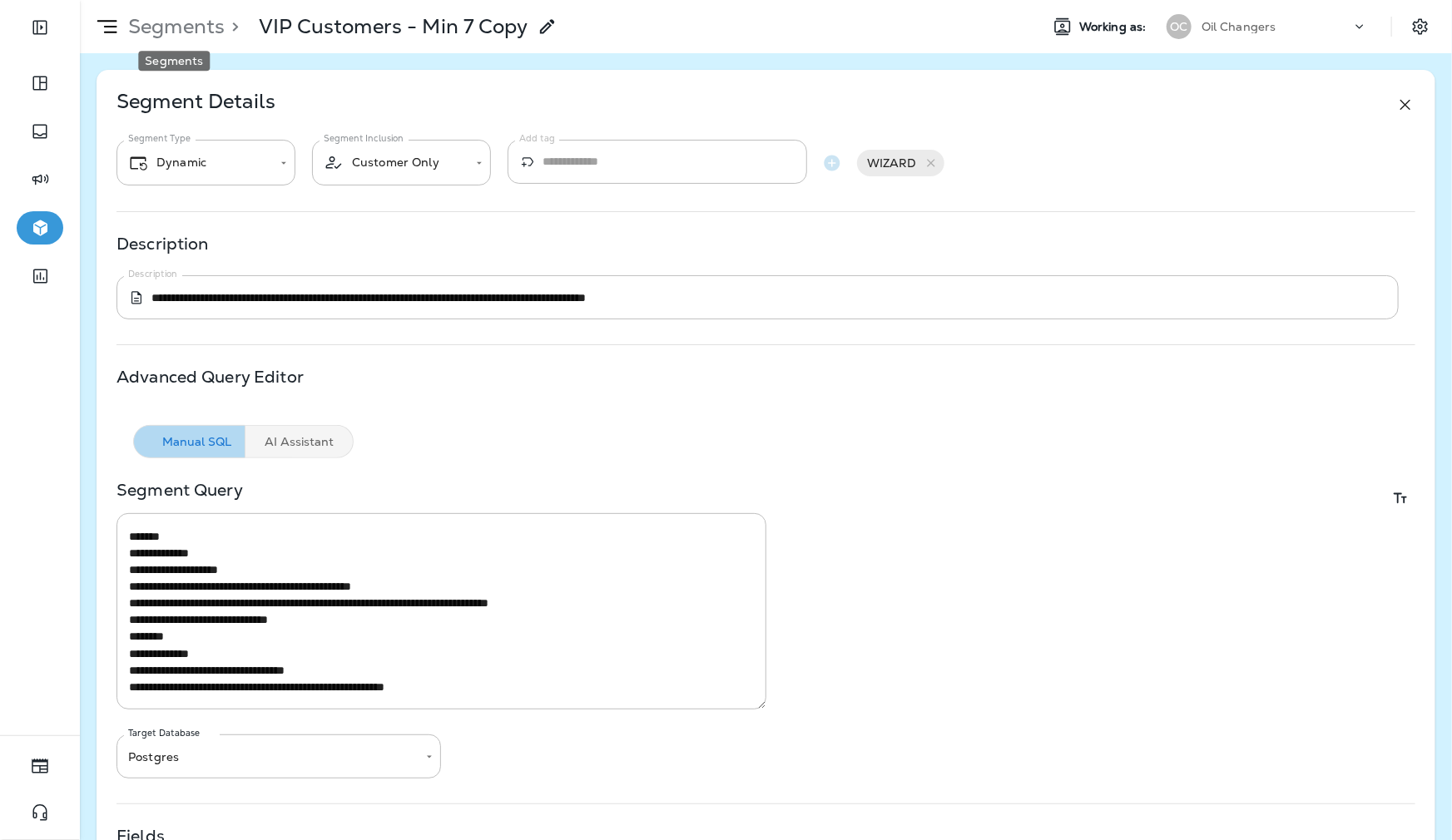 click on "Segments" at bounding box center [173, 27] 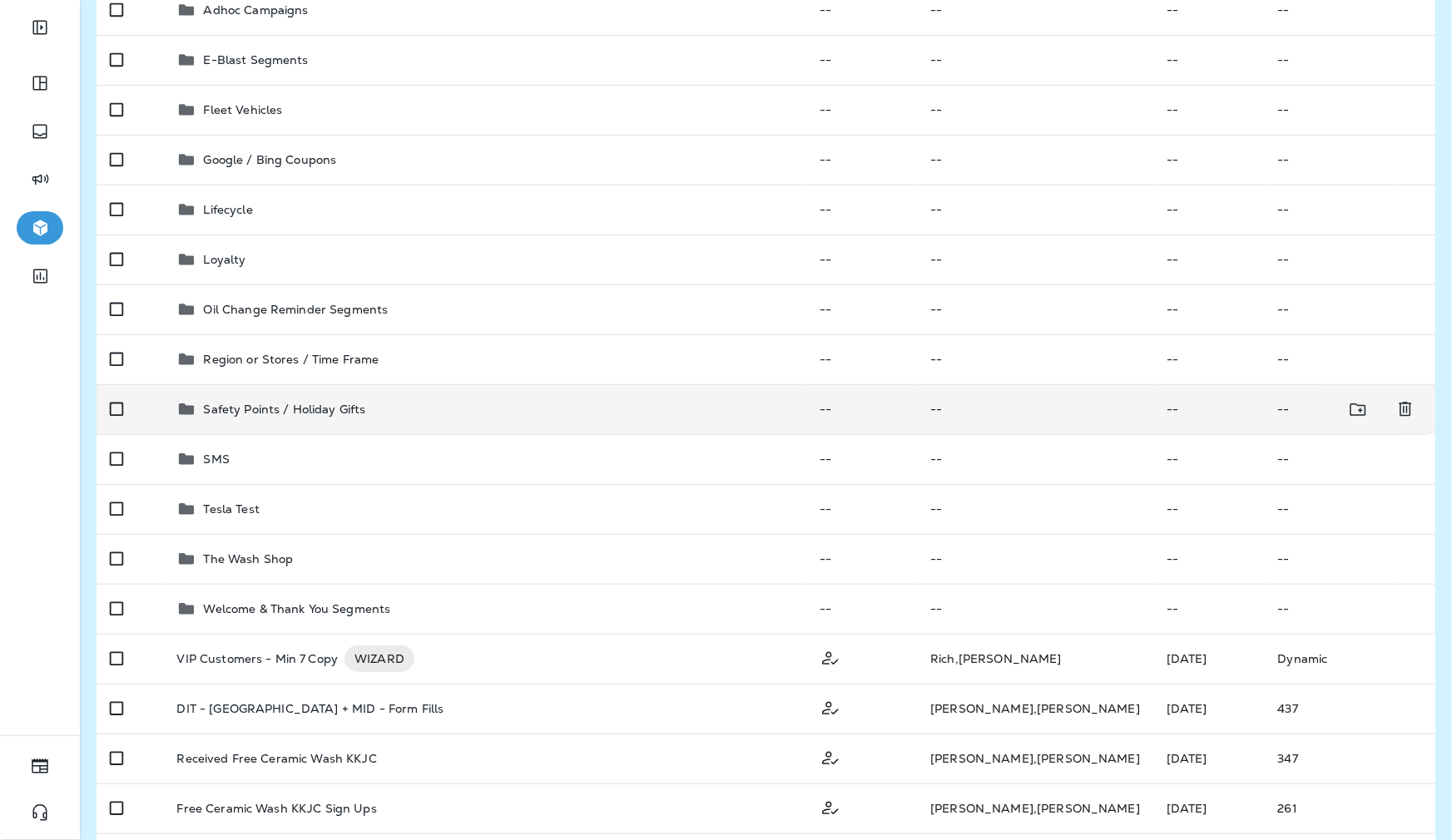 scroll, scrollTop: 233, scrollLeft: 0, axis: vertical 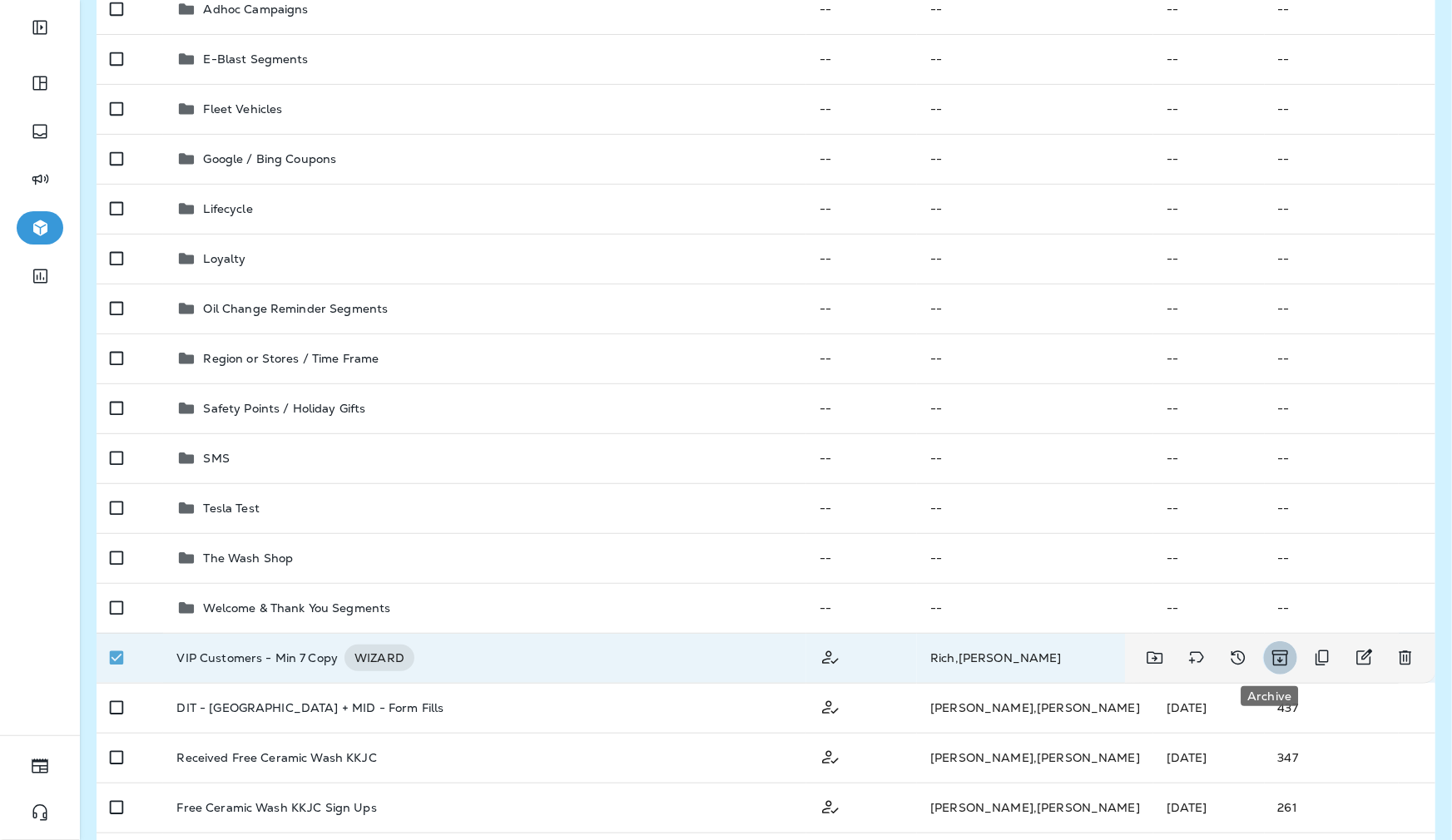 click 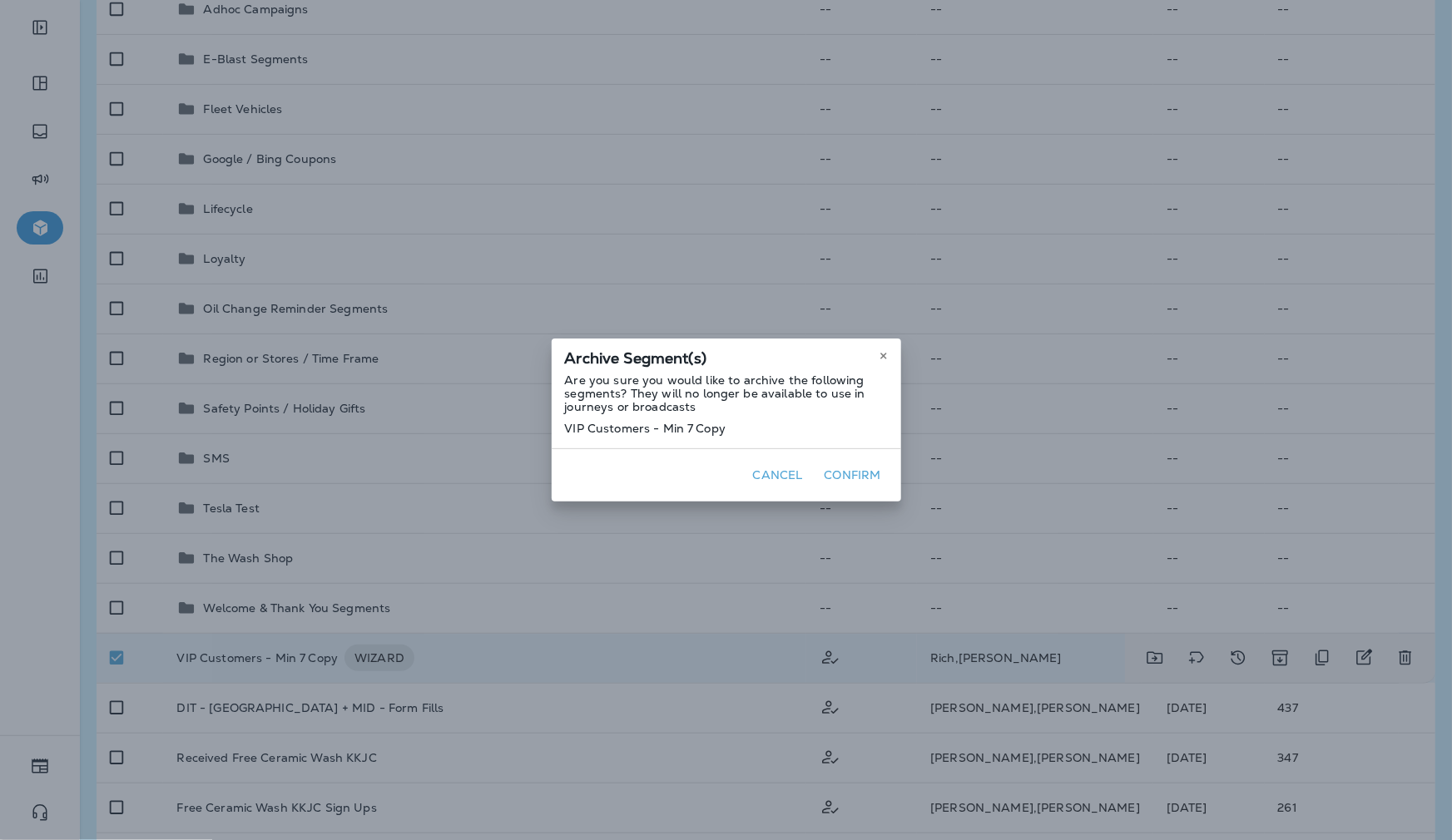 click on "Confirm" at bounding box center (853, 475) 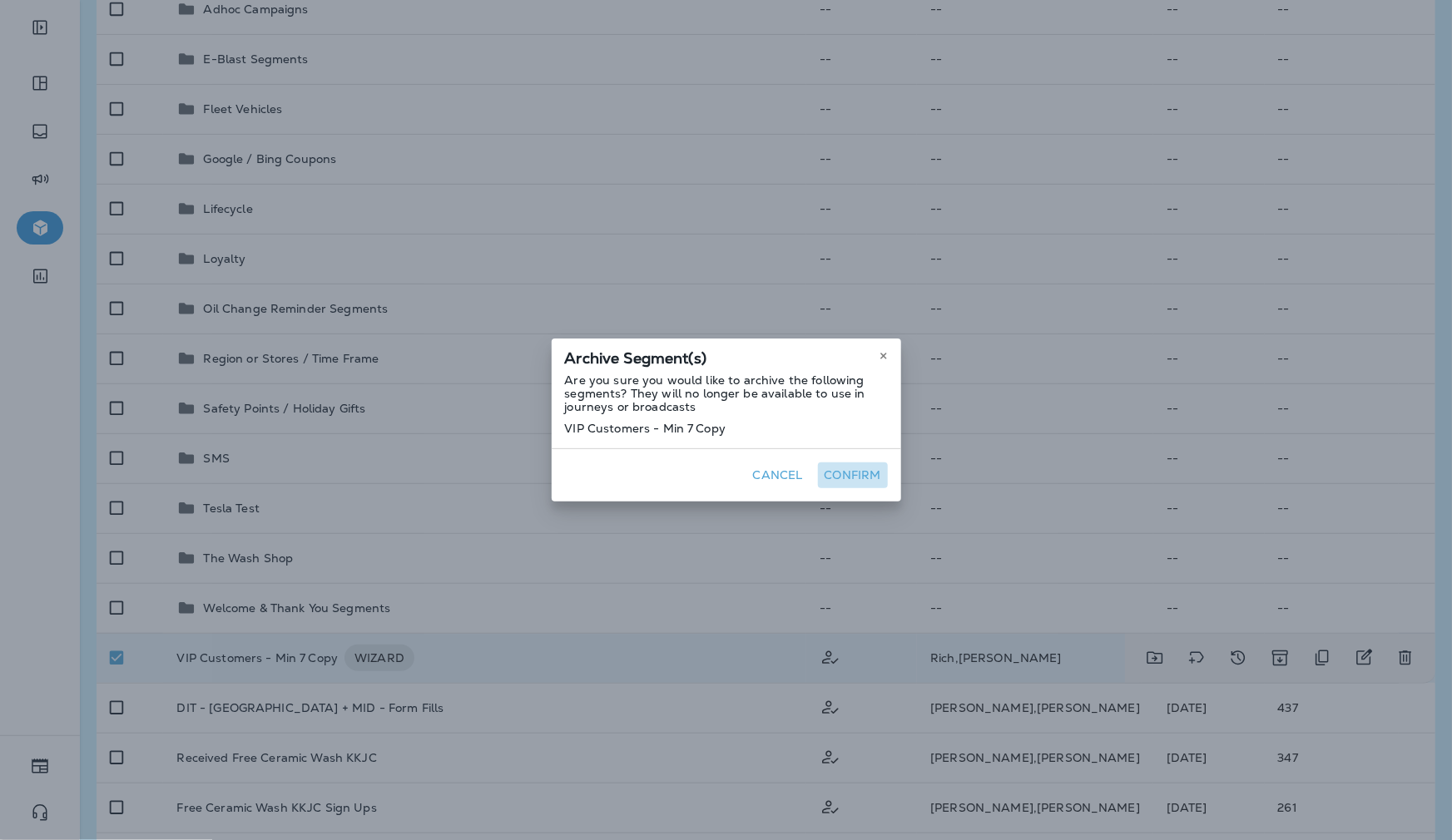 click on "Confirm" at bounding box center (853, 475) 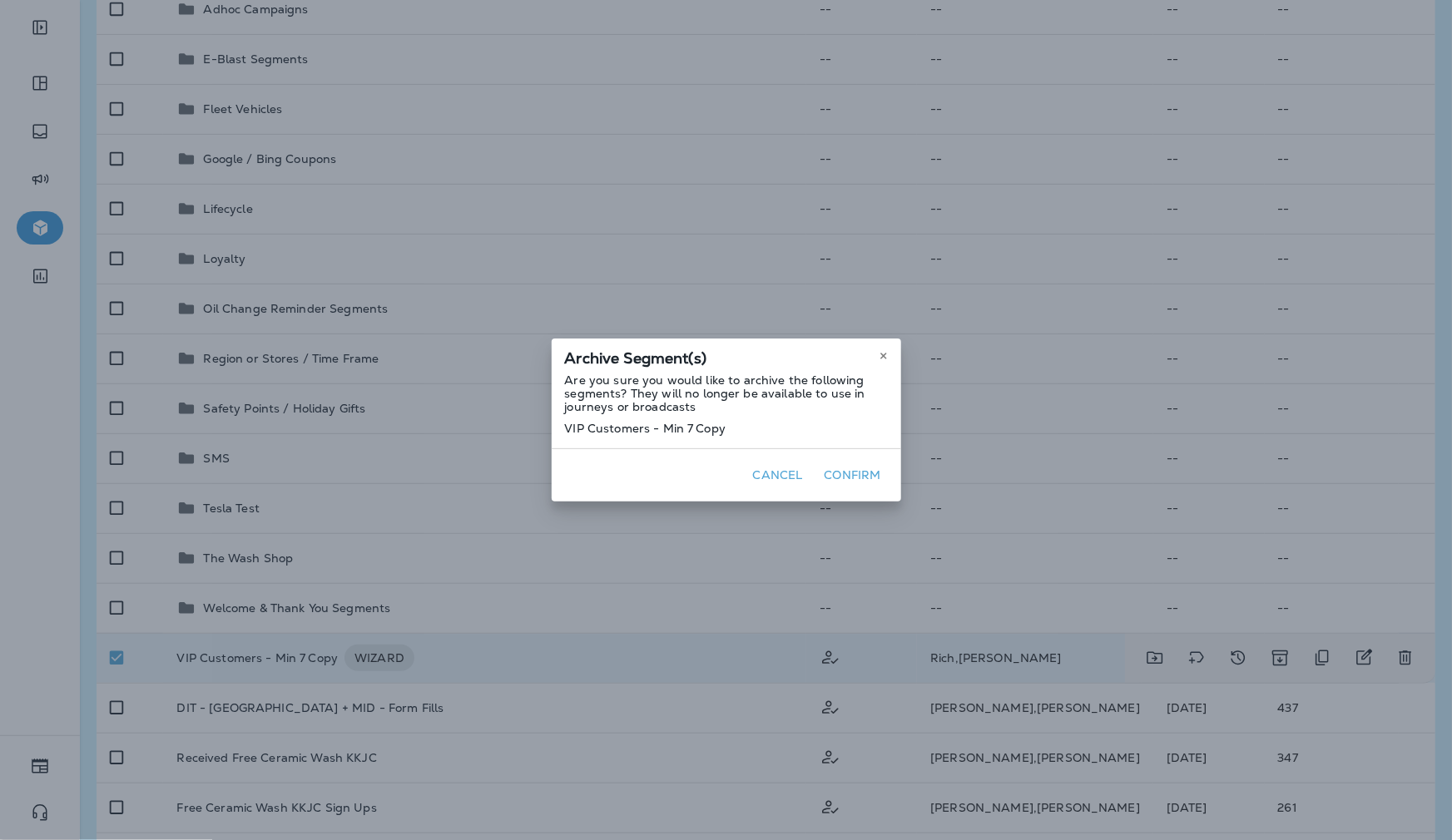 click on "Confirm" at bounding box center (853, 475) 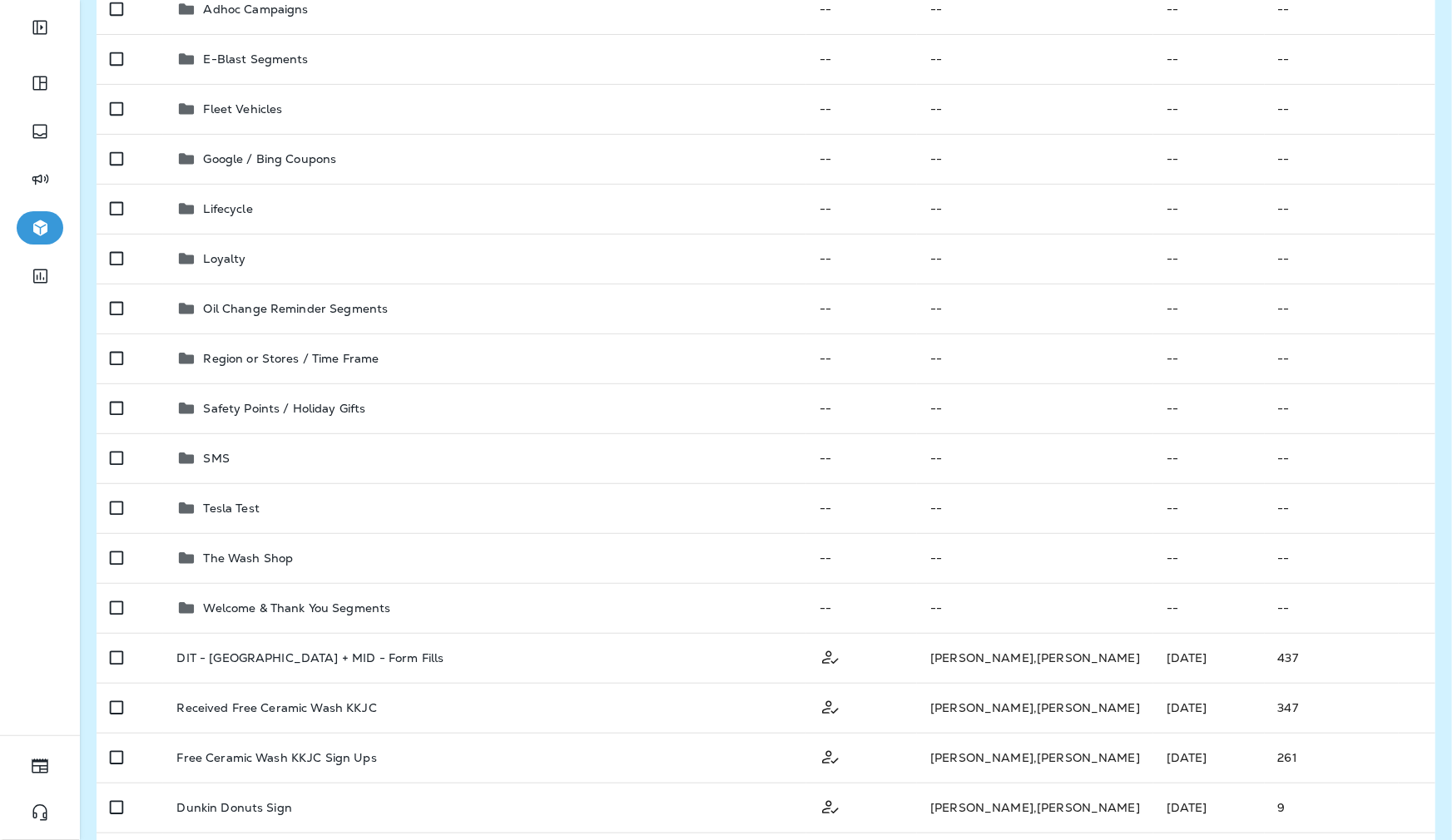 click at bounding box center (40, 529) 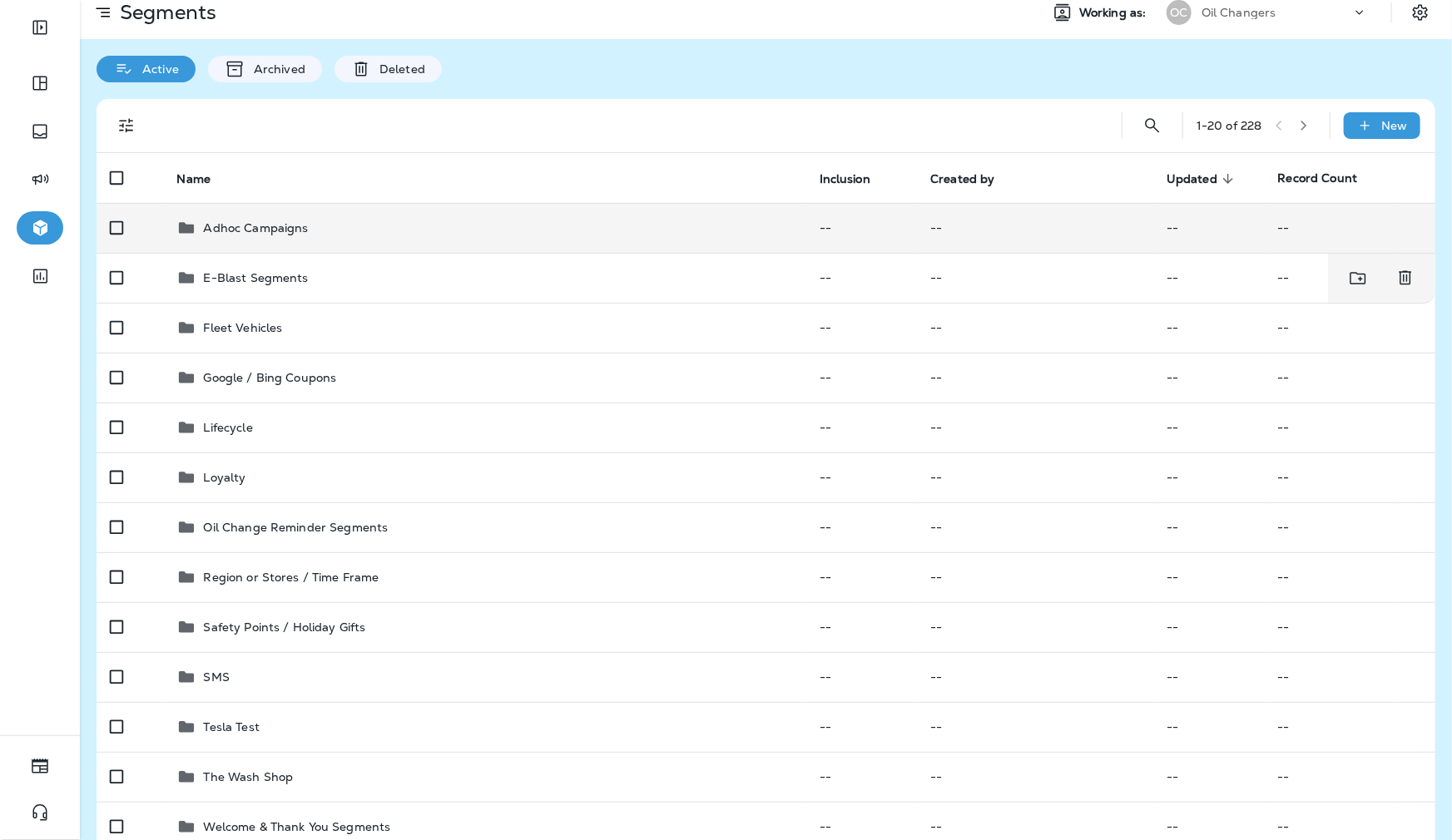 scroll, scrollTop: 12, scrollLeft: 0, axis: vertical 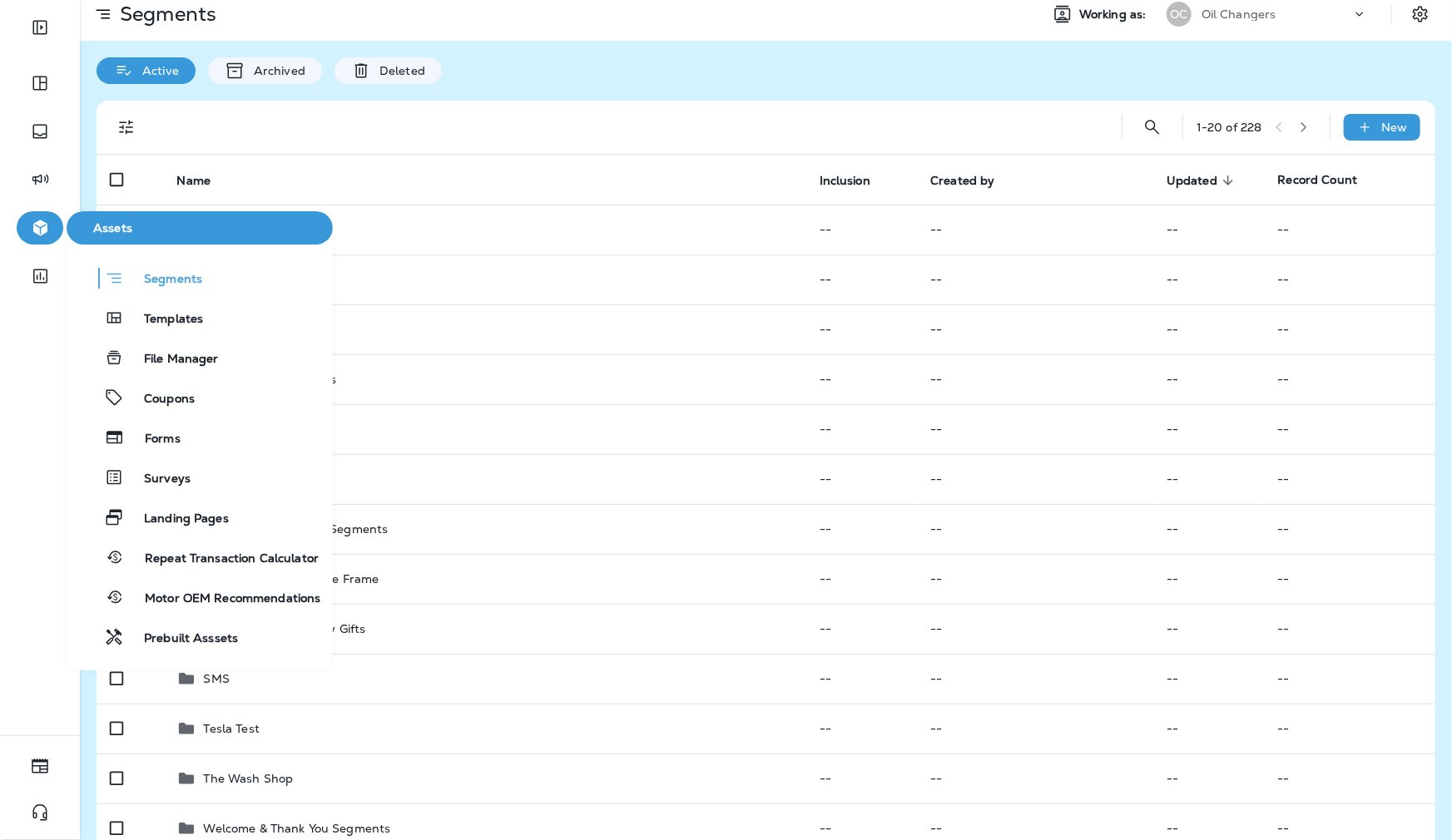 click 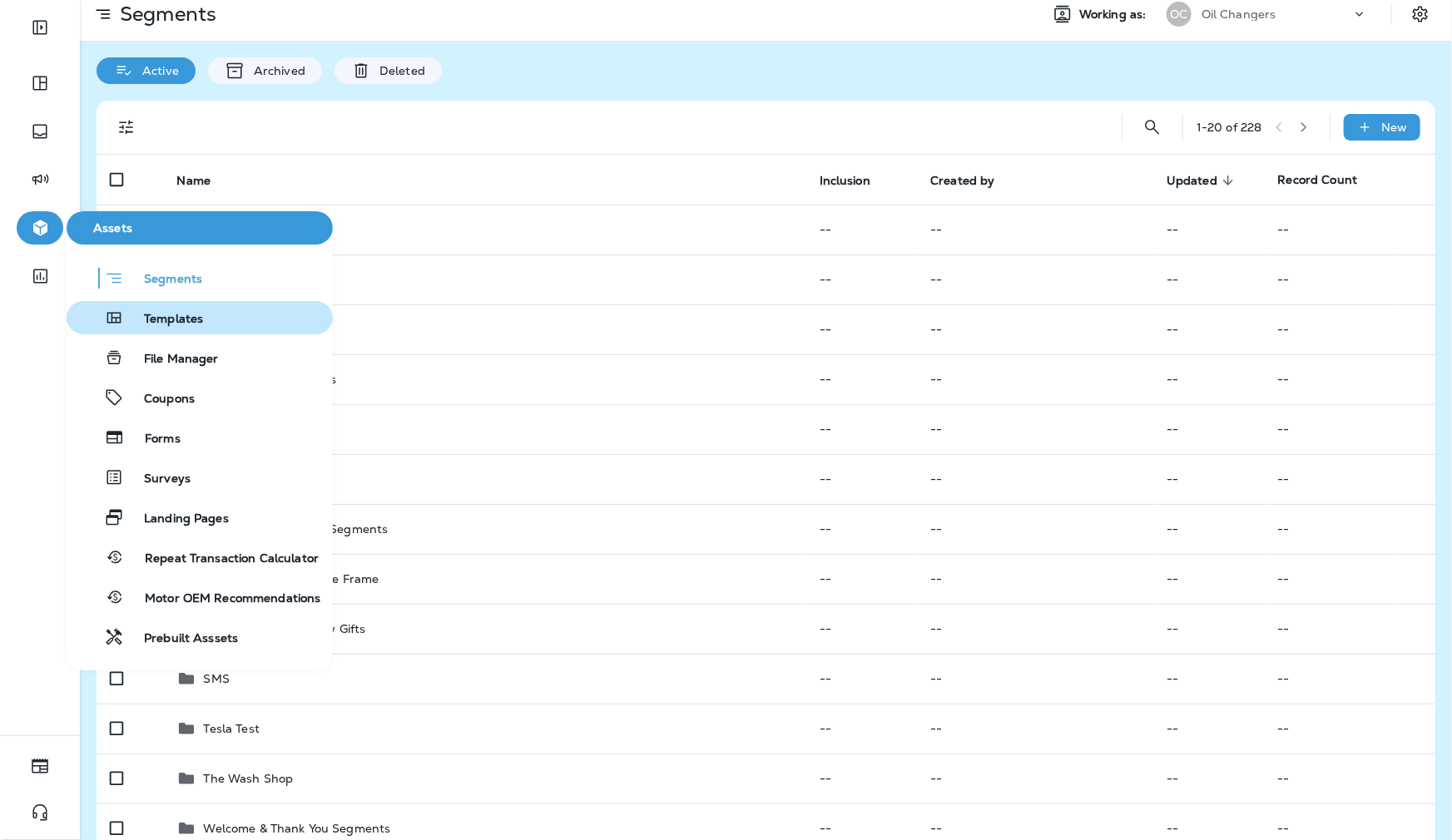 click on "Templates" at bounding box center [163, 319] 